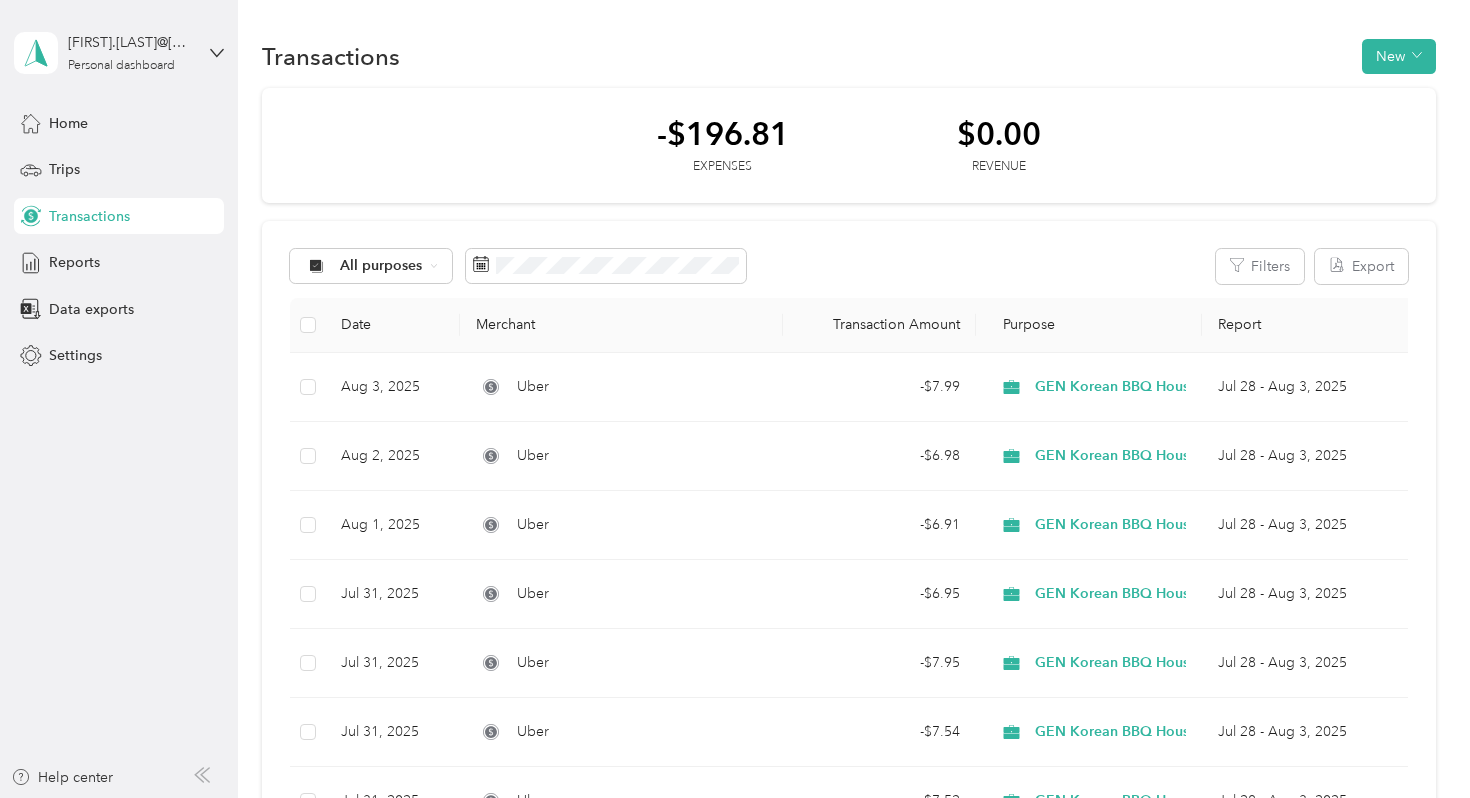 scroll, scrollTop: 0, scrollLeft: 0, axis: both 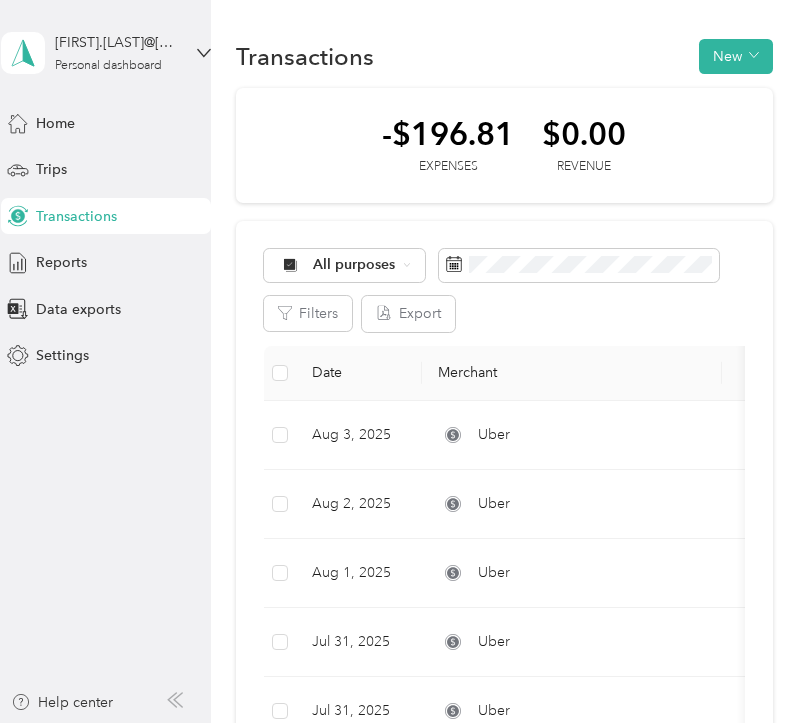 click on "Transactions New -$196.81 Expenses $0.00 Revenue All purposes Filters Export Date Merchant Transaction Amount Purpose Report             [MONTH] [DAY], [YEAR] Uber  -  $7.99 GEN Korean BBQ House [MONTH] [DAY] - [MONTH] [DAY], [YEAR] [MONTH] [DAY], [YEAR] Uber  -  $6.98 GEN Korean BBQ House [MONTH] [DAY] - [MONTH] [DAY], [YEAR] [MONTH] [DAY], [YEAR] Uber  -  $6.91 GEN Korean BBQ House [MONTH] [DAY] - [MONTH] [DAY], [YEAR] [MONTH] [DAY], [YEAR] Uber -  $6.95 GEN Korean BBQ House [MONTH] [DAY] - [MONTH] [DAY], [YEAR] [MONTH] [DAY], [YEAR] Uber -  $7.95 GEN Korean BBQ House [MONTH] [DAY] - [MONTH] [DAY], [YEAR] [MONTH] [DAY], [YEAR] Uber -  $7.54 GEN Korean BBQ House [MONTH] [DAY] - [MONTH] [DAY], [YEAR] [MONTH] [DAY], [YEAR] Uber -  $7.52 GEN Korean BBQ House [MONTH] [DAY] - [MONTH] [DAY], [YEAR] [MONTH] [DAY], [YEAR] Uber -  $6.97 GEN Korean BBQ House [MONTH] [DAY] - [MONTH] [DAY], [YEAR] [MONTH] [DAY], [YEAR] Lyft  -  $5.30 GEN Korean BBQ House [MONTH] [DAY] - [MONTH] [DAY], [YEAR] [MONTH] [DAY], [YEAR] Lyft  -  $5.26 GEN Korean BBQ House [MONTH] [DAY] - [MONTH] [DAY], [YEAR] [MONTH] [DAY], [YEAR] Uber -  $11.45 GEN Korean BBQ House [MONTH] [DAY] - [MONTH] [DAY], [YEAR] [MONTH] [DAY], [YEAR] Uber  -  $7.91 GEN Korean BBQ House [MONTH] [DAY] - [MONTH] [DAY], [YEAR] [MONTH] [DAY], [YEAR] Uber -  $6.50 GEN Korean BBQ House" at bounding box center (504, 916) 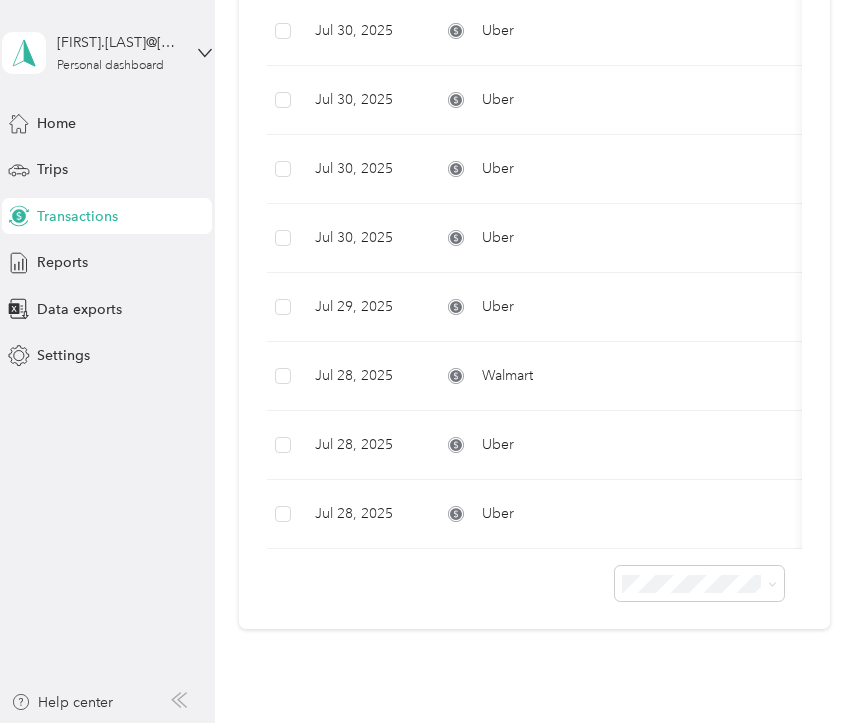 scroll, scrollTop: 1207, scrollLeft: 0, axis: vertical 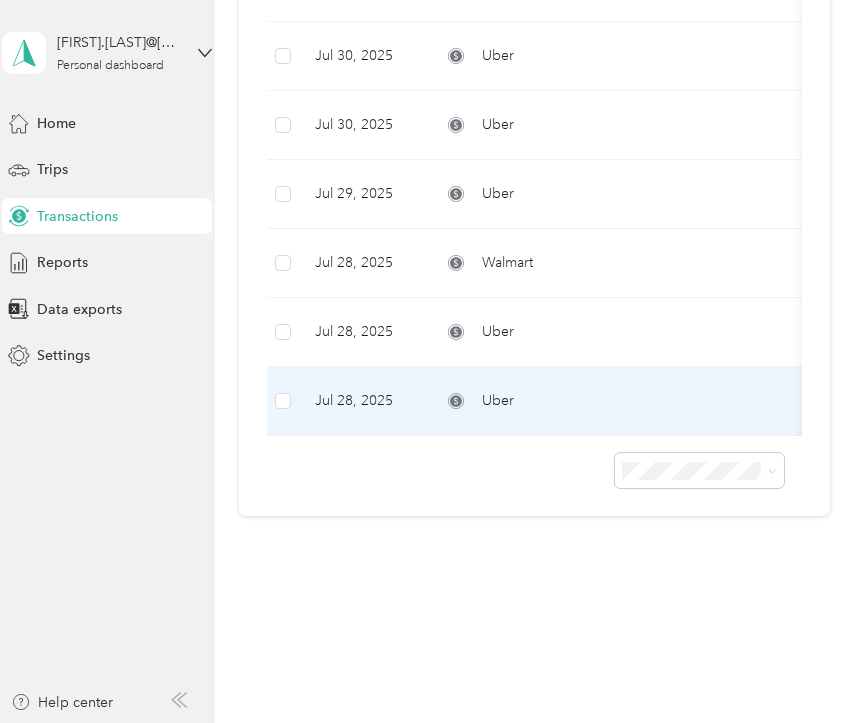 click on "Uber" at bounding box center [575, 401] 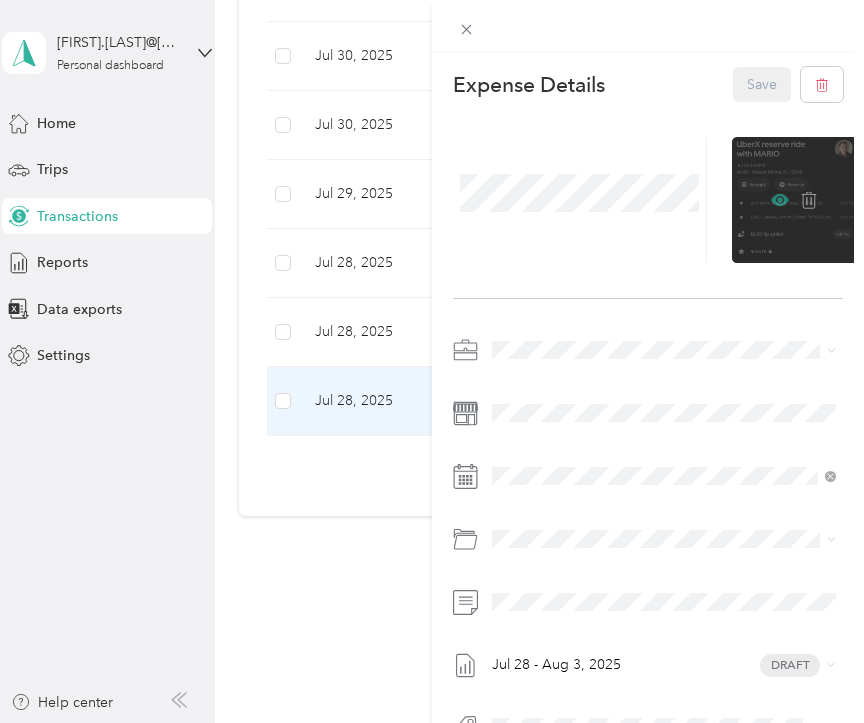 click 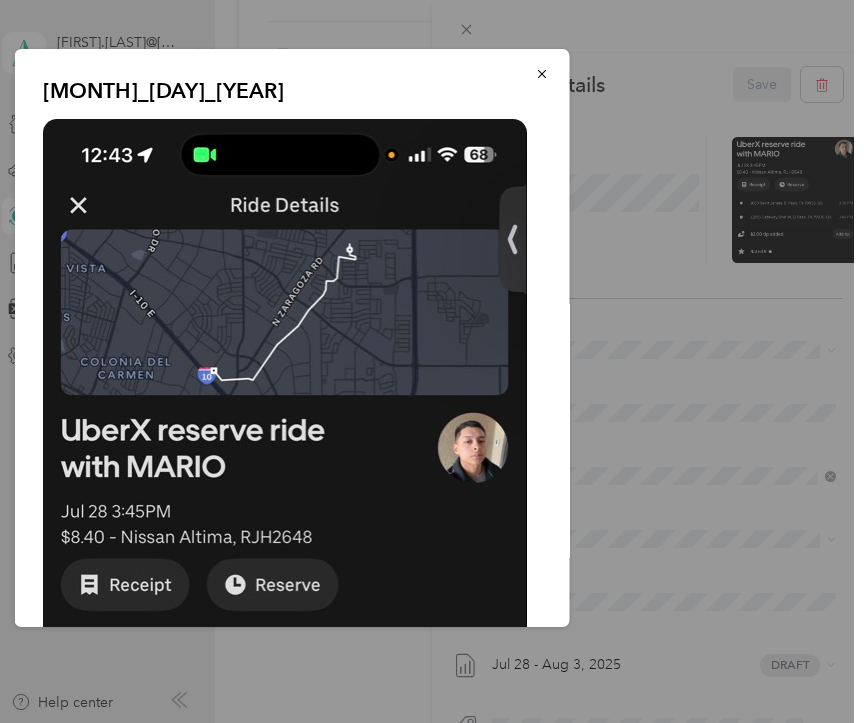 click on "[MONTH]_[DAY]_[YEAR]" at bounding box center [709, 341] 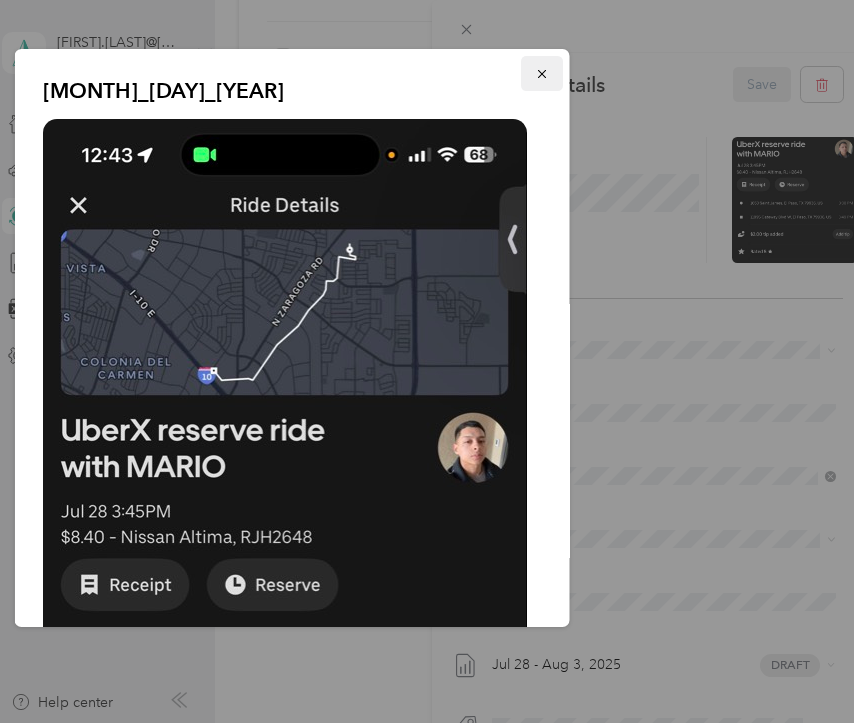 click 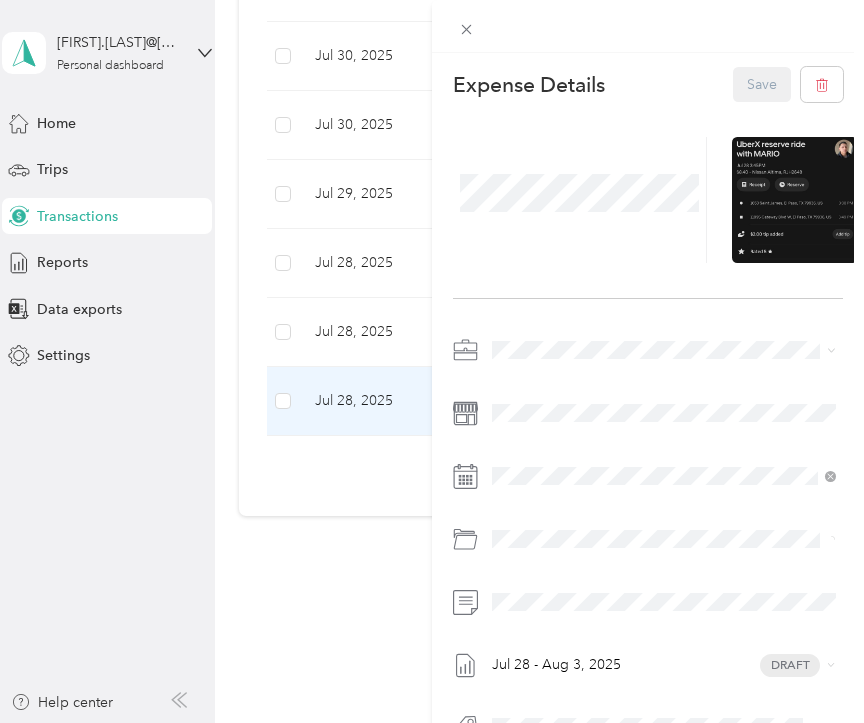 click on "This  expense  cannot be edited because it is either under review, approved, or paid. Contact your [TITLE] [LAST] to edit it.  Expense Details Save [MONTH] [DAY] - [MONTH] [DAY], [YEAR] Draft" at bounding box center [432, 361] 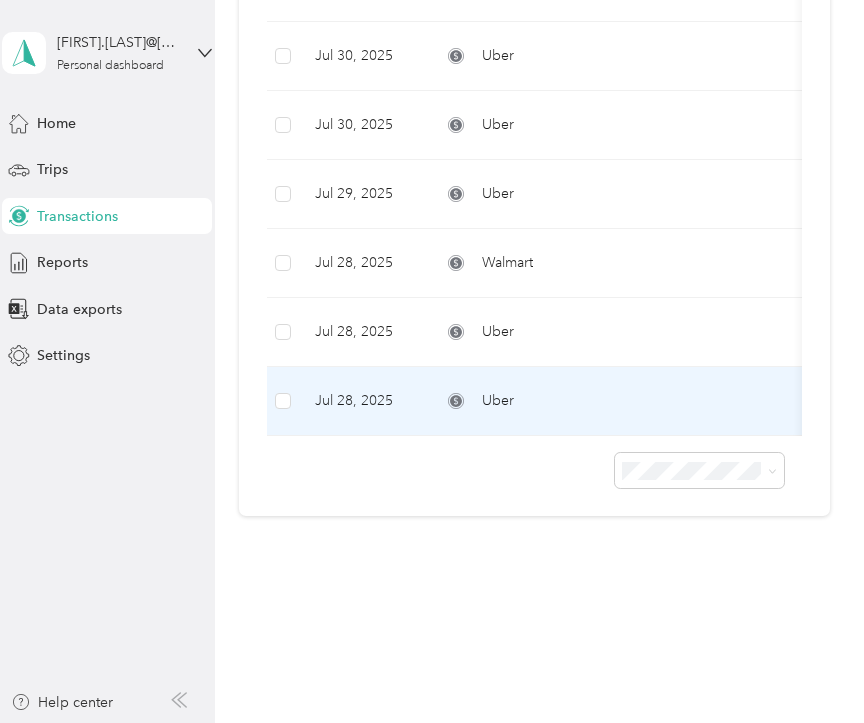 click on "This  expense  cannot be edited because it is either under review, approved, or paid. Contact your [TITLE] [LAST] to edit it.  Expense Details Save [MONTH] [DAY] - [MONTH] [DAY], [YEAR] Draft" at bounding box center (432, 361) 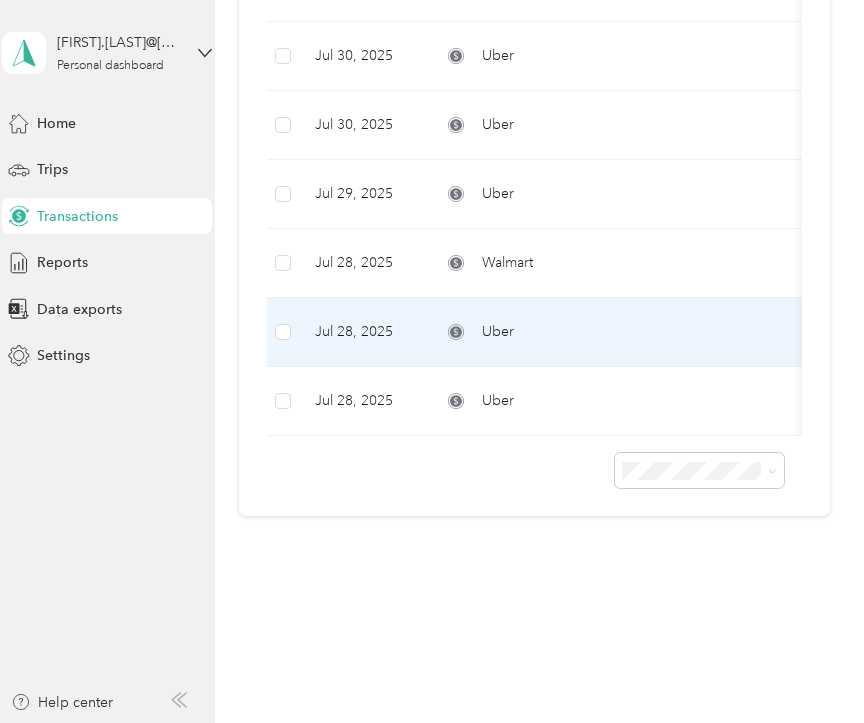 click on "Jul 28, 2025" at bounding box center [362, 332] 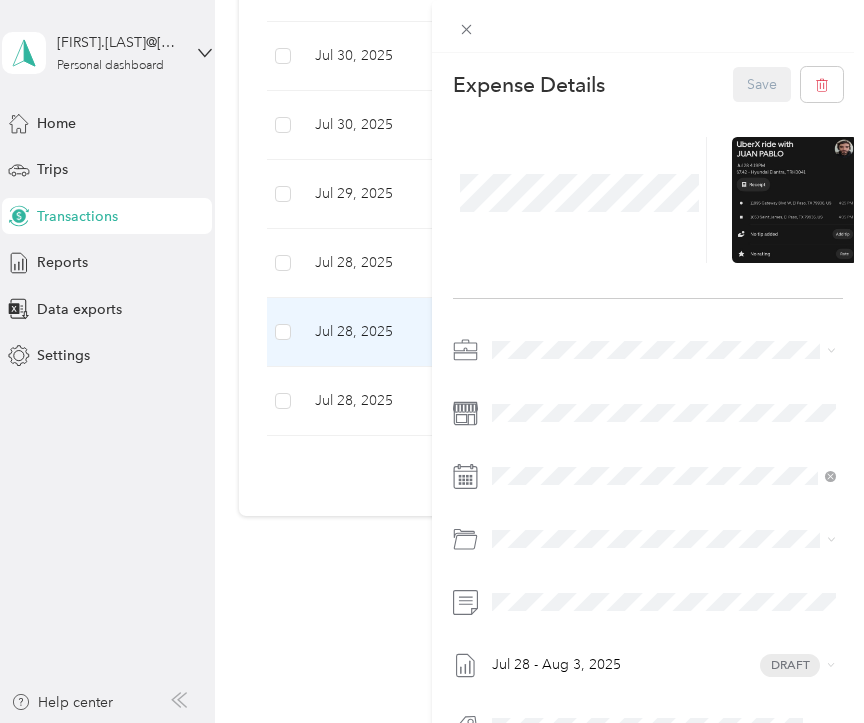 click on "This  expense  cannot be edited because it is either under review, approved, or paid. Contact your [TITLE] [LAST] to edit it.  Expense Details Save [MONTH] [DAY] - [MONTH] [DAY], [YEAR] Draft" at bounding box center (432, 361) 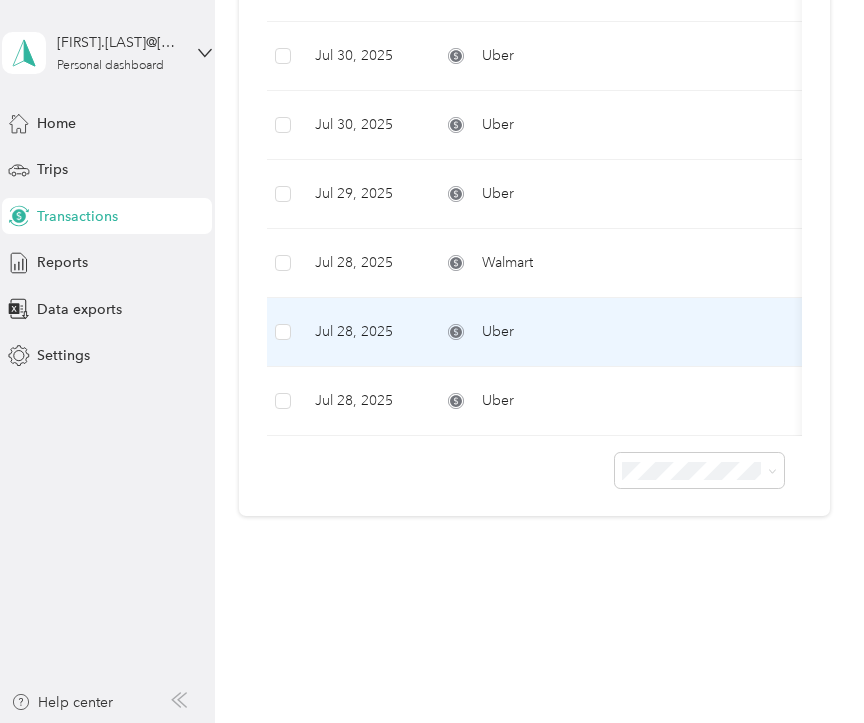 click on "This  expense  cannot be edited because it is either under review, approved, or paid. Contact your [TITLE] [LAST] to edit it.  Expense Details Save [MONTH] [DAY] - [MONTH] [DAY], [YEAR] Draft" at bounding box center [432, 361] 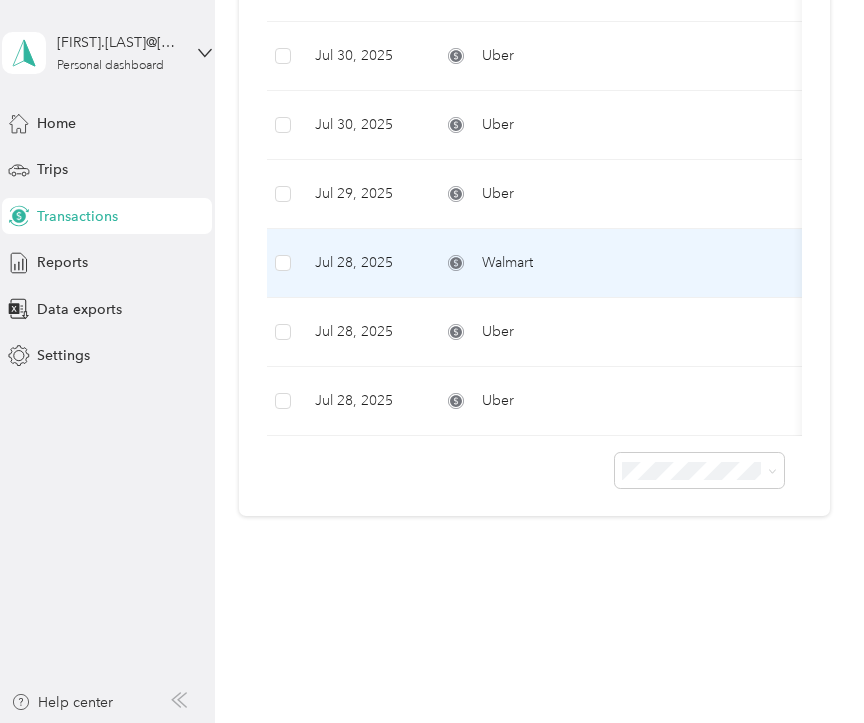 click on "Jul 28, 2025" at bounding box center [362, 263] 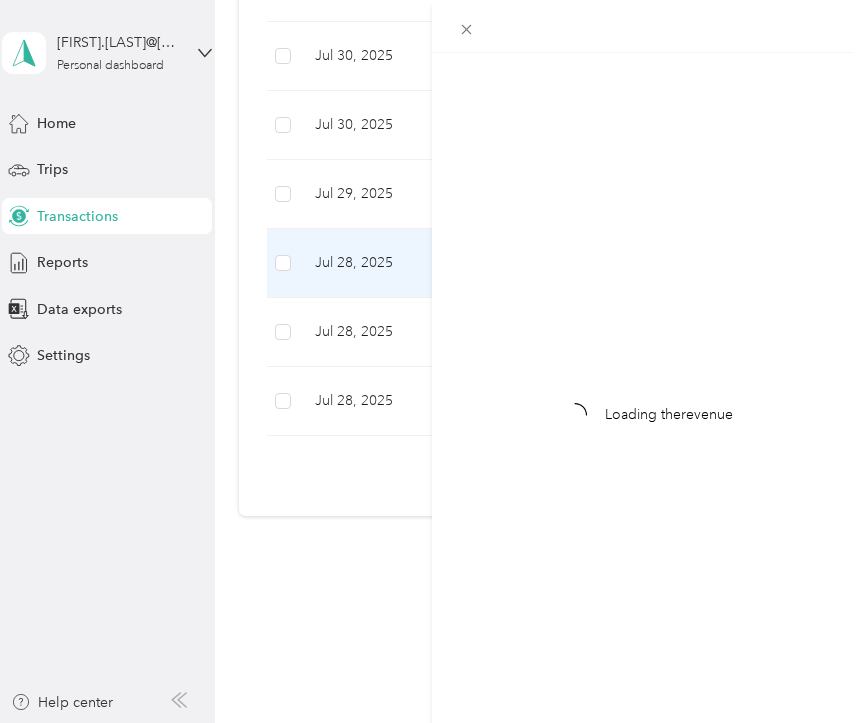 click on "Loading the  revenue" at bounding box center [432, 361] 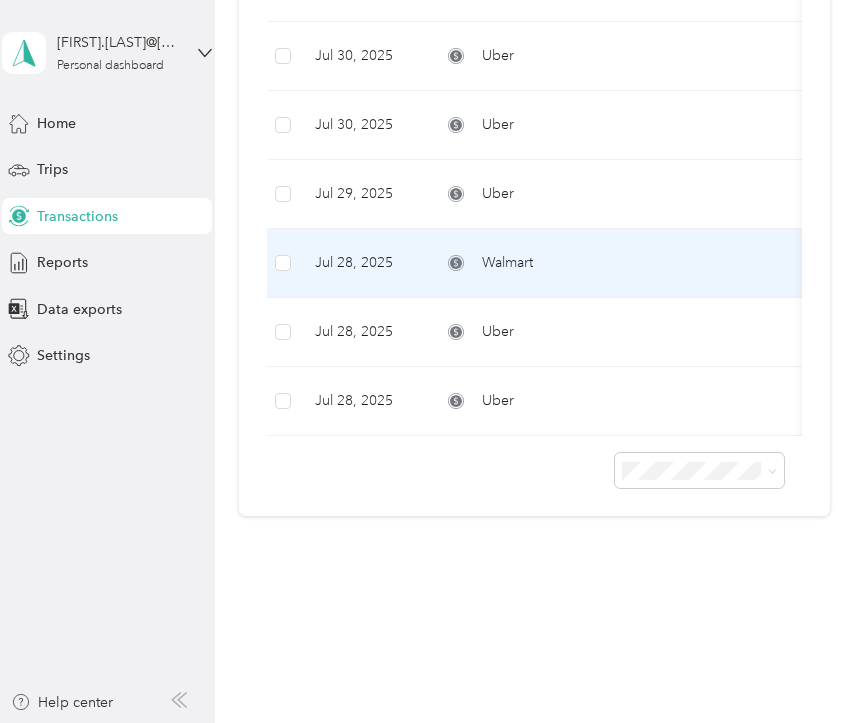 click on "Jul 28, 2025" at bounding box center (362, 263) 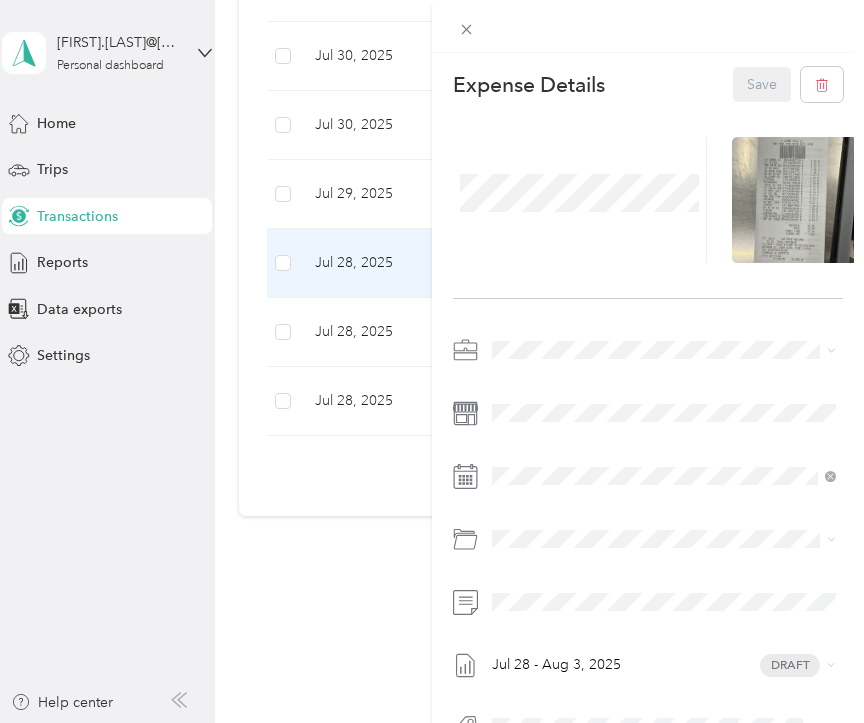 click on "This  expense  cannot be edited because it is either under review, approved, or paid. Contact your [TITLE] [LAST] to edit it.  Expense Details Save [MONTH] [DAY] - [MONTH] [DAY], [YEAR] Draft" at bounding box center (432, 361) 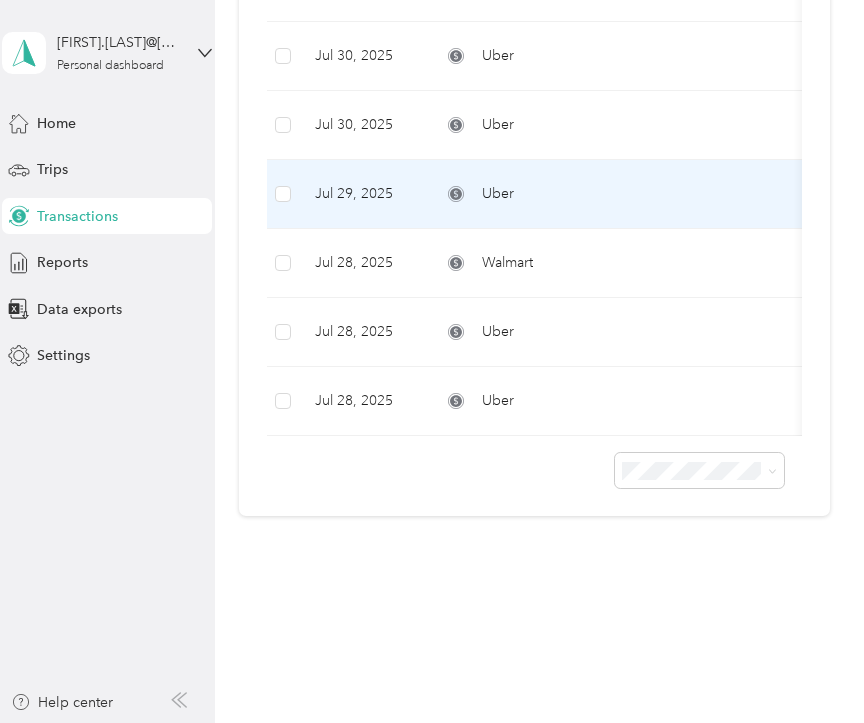click on "Jul 29, 2025" at bounding box center (362, 194) 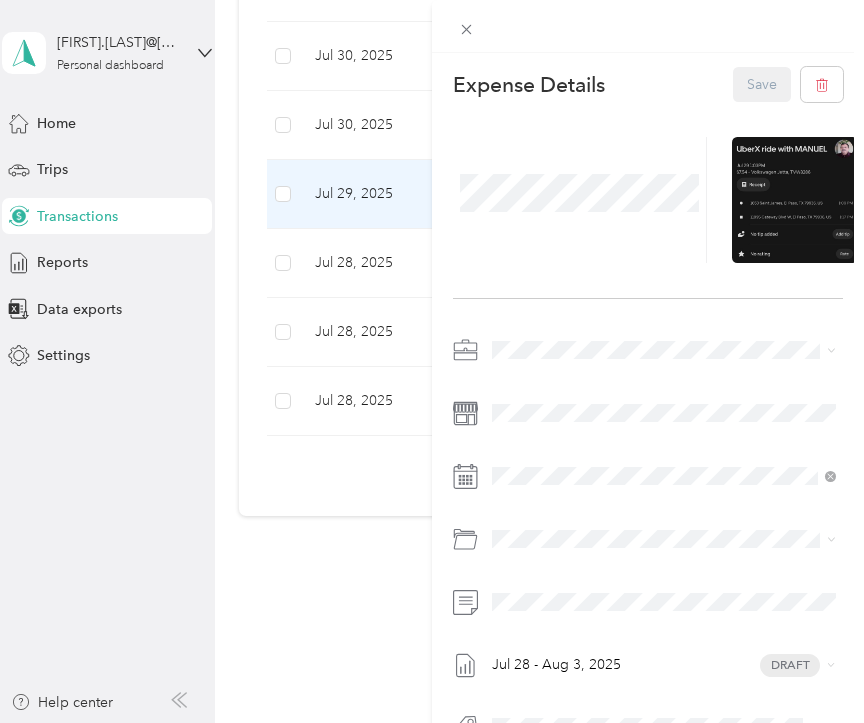 click on "This  expense  cannot be edited because it is either under review, approved, or paid. Contact your [TITLE] [LAST] to edit it.  Expense Details Save [MONTH] [DAY] - [MONTH] [DAY], [YEAR] Draft" at bounding box center (432, 361) 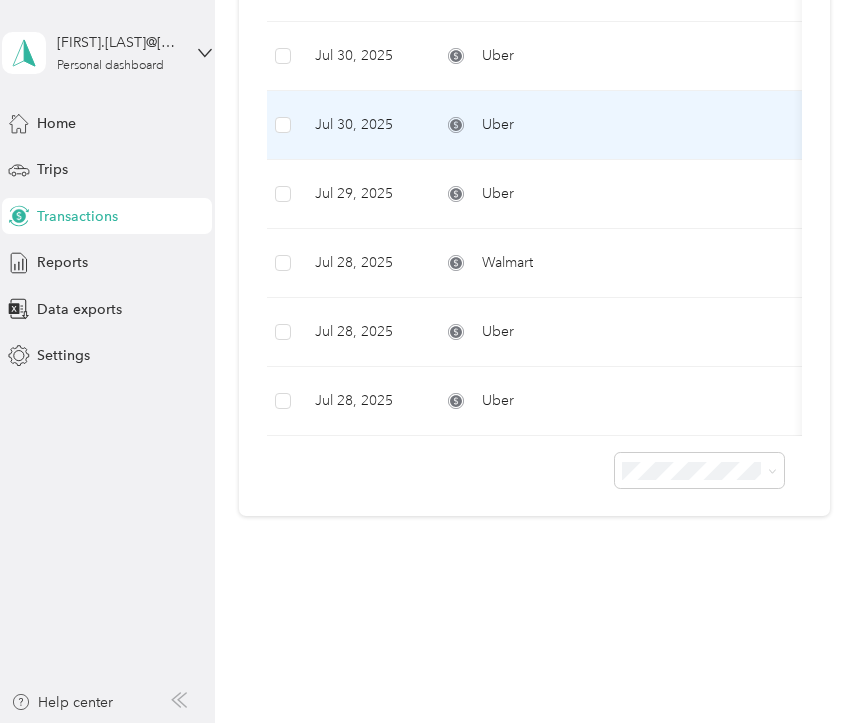 click on "Jul 30, 2025" at bounding box center (362, 125) 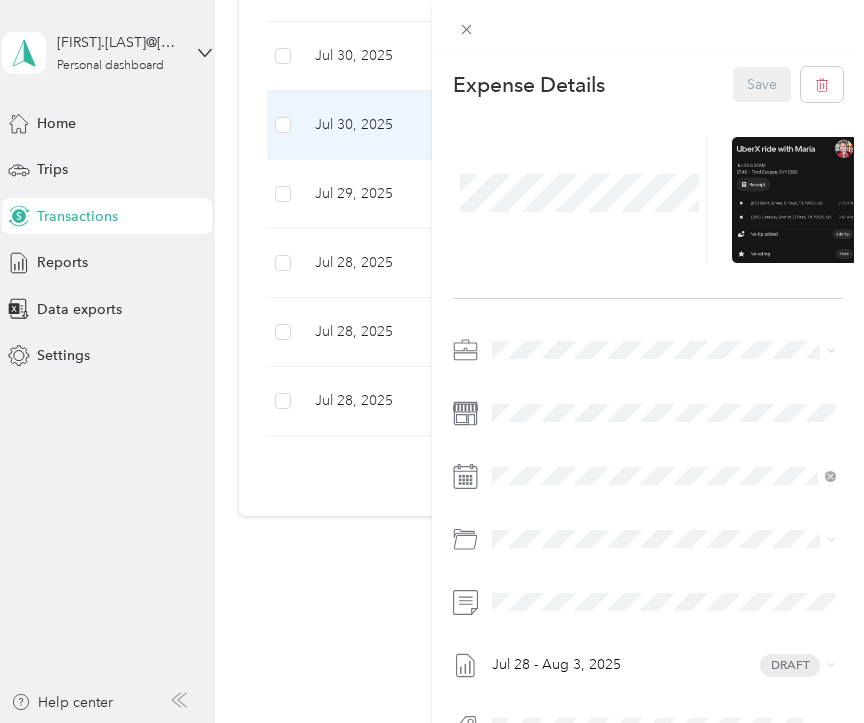 click on "This  expense  cannot be edited because it is either under review, approved, or paid. Contact your [TITLE] [LAST] to edit it.  Expense Details Save [MONTH] [DAY] - [MONTH] [DAY], [YEAR] Draft" at bounding box center (432, 361) 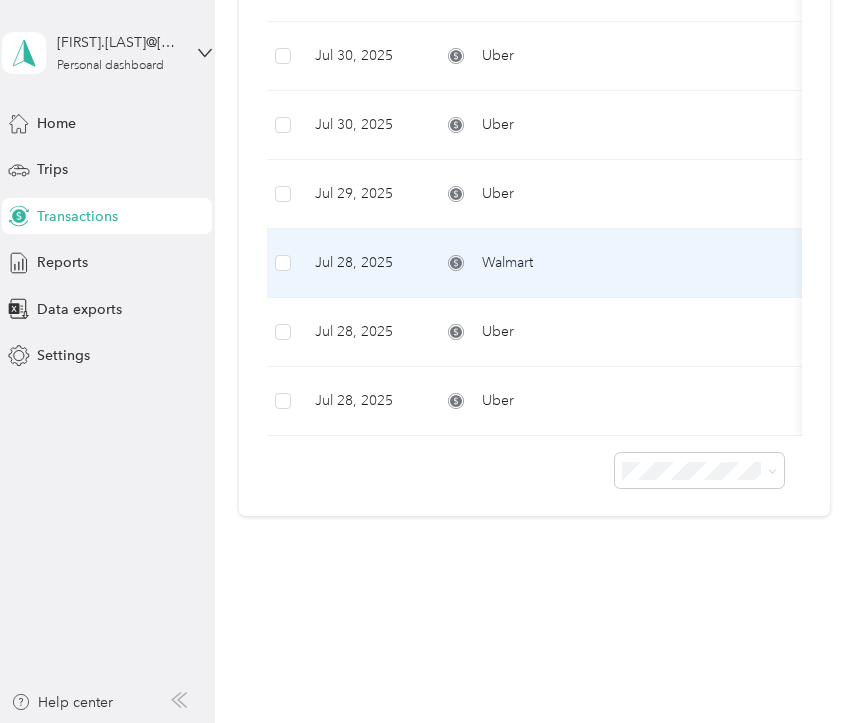 click on "Jul 28, 2025" at bounding box center (362, 263) 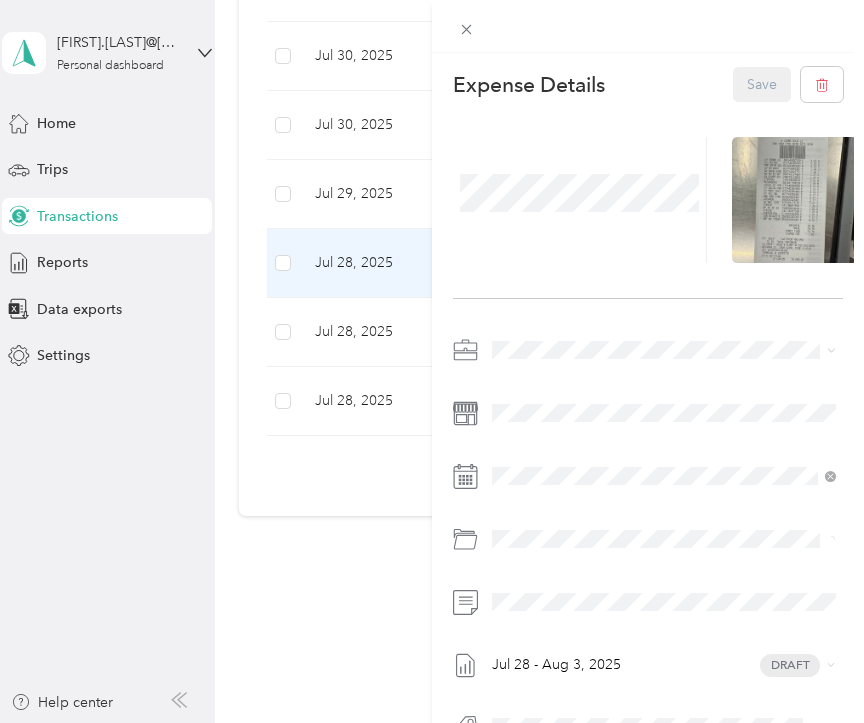 click on "This  expense  cannot be edited because it is either under review, approved, or paid. Contact your [TITLE] [LAST] to edit it.  Expense Details Save [MONTH] [DAY] - [MONTH] [DAY], [YEAR] Draft" at bounding box center [432, 361] 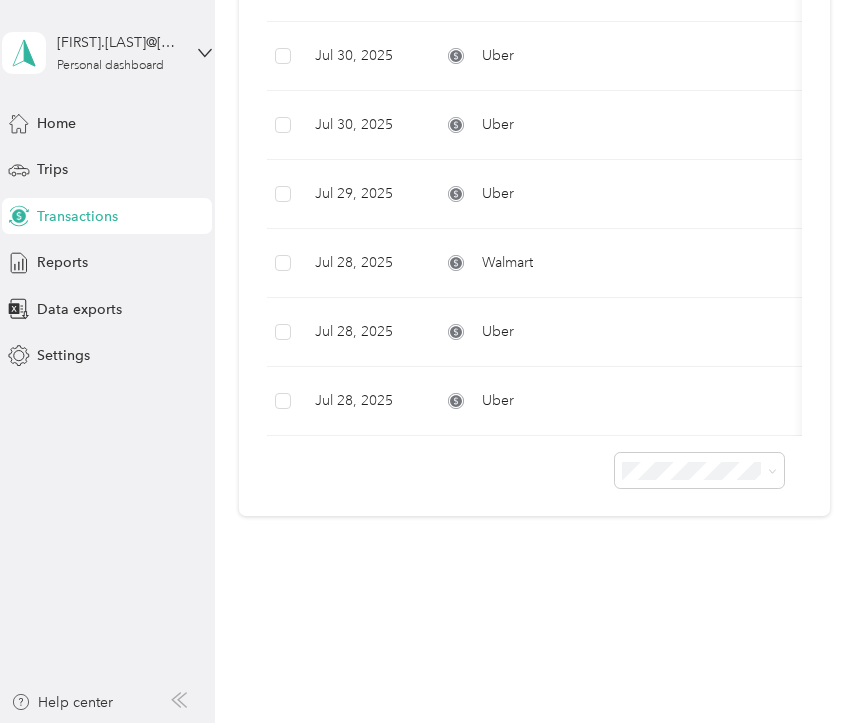 click on "This  expense  cannot be edited because it is either under review, approved, or paid. Contact your [TITLE] [LAST] to edit it.  Expense Details Save [MONTH] [DAY] - [MONTH] [DAY], [YEAR] Draft" at bounding box center [427, 723] 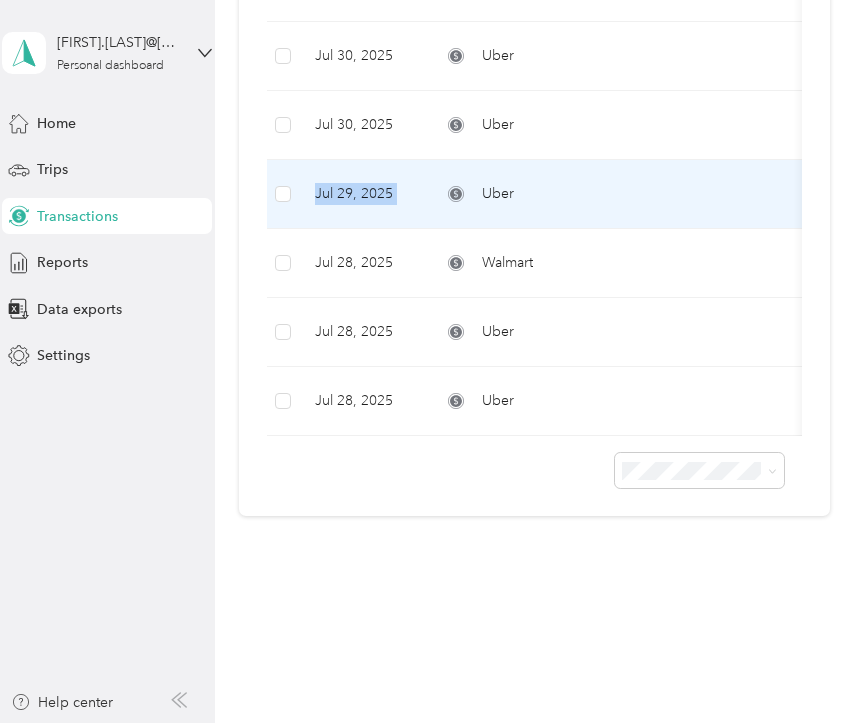 click on "Jul 29, 2025" at bounding box center [362, 194] 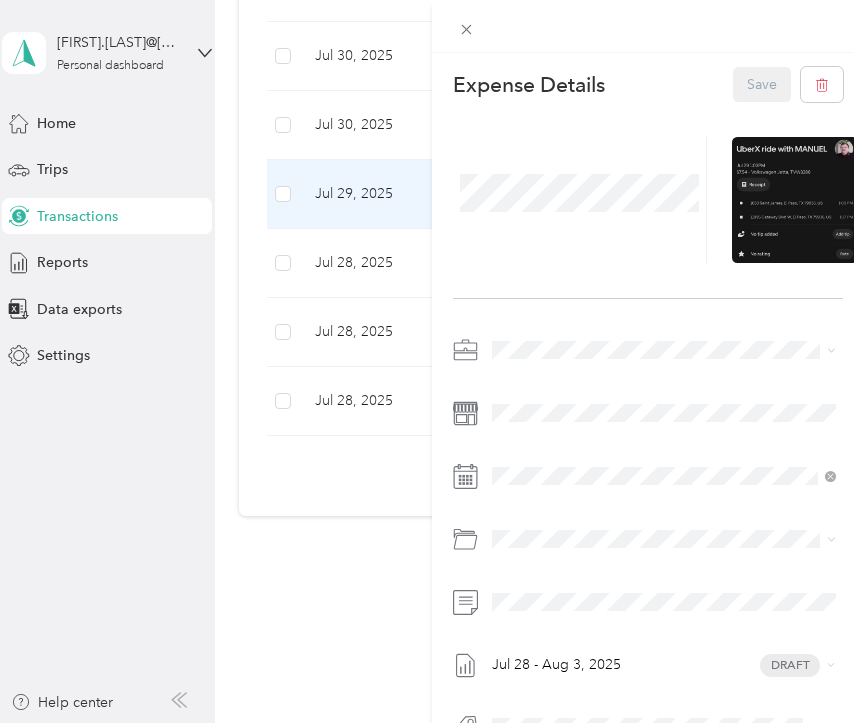 click on "This  expense  cannot be edited because it is either under review, approved, or paid. Contact your [TITLE] [LAST] to edit it.  Expense Details Save [MONTH] [DAY] - [MONTH] [DAY], [YEAR] Draft" at bounding box center [432, 361] 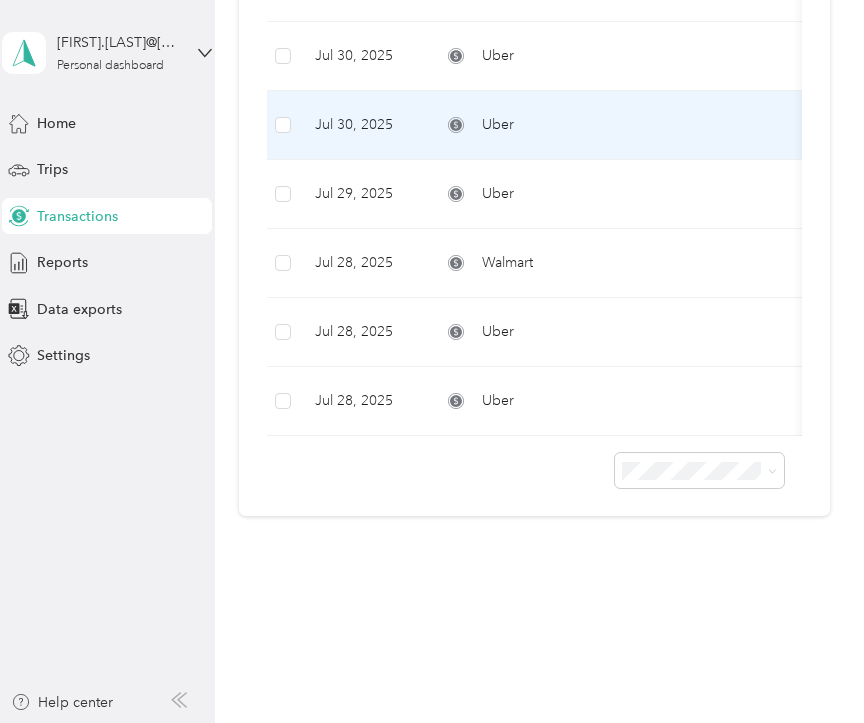 click on "Jul 30, 2025" at bounding box center [362, 125] 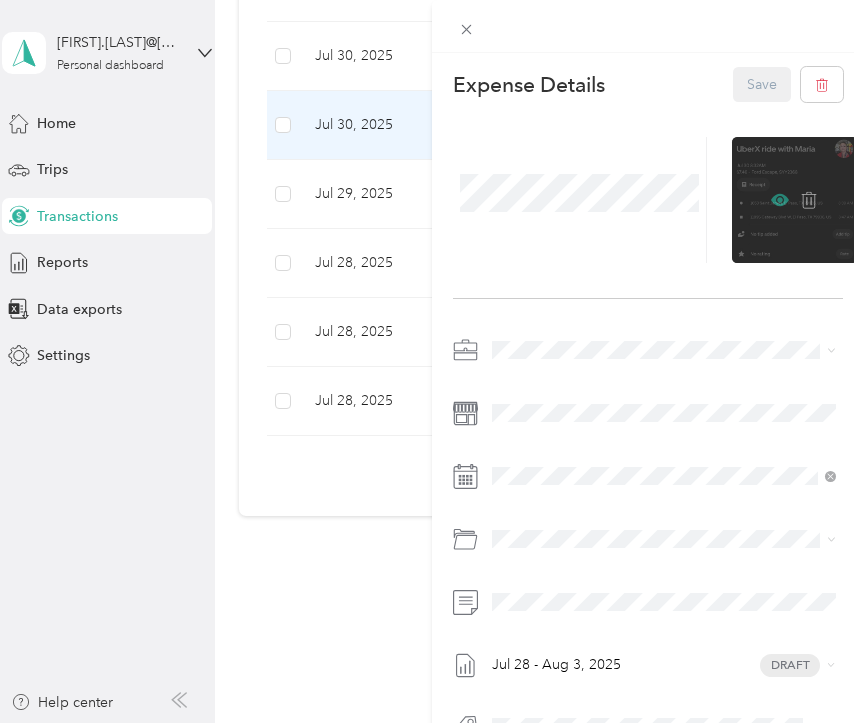 click 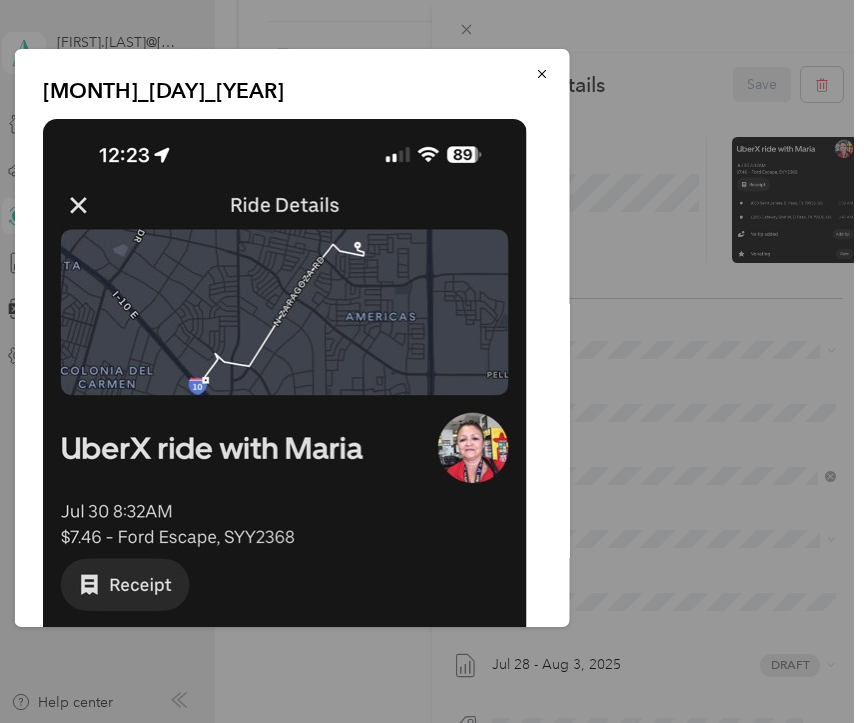 click on "[MONTH]_[DAY]_[YEAR]" at bounding box center (709, 341) 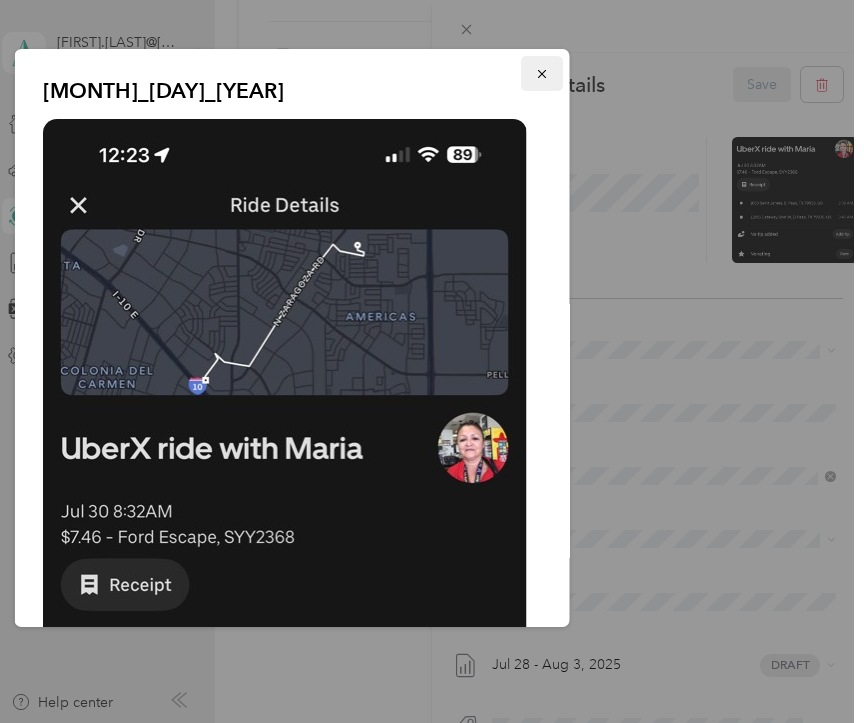 click 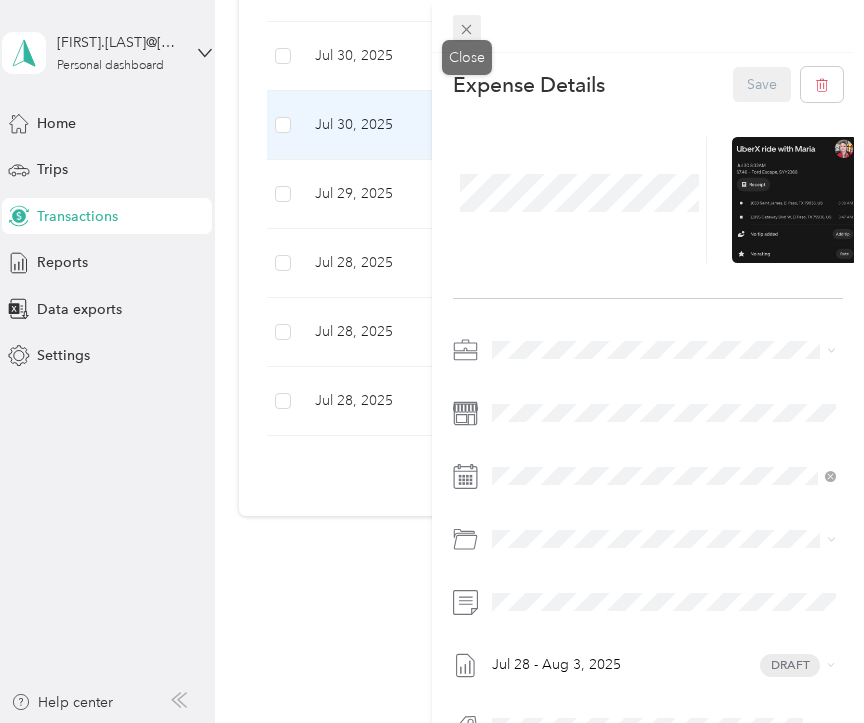 click 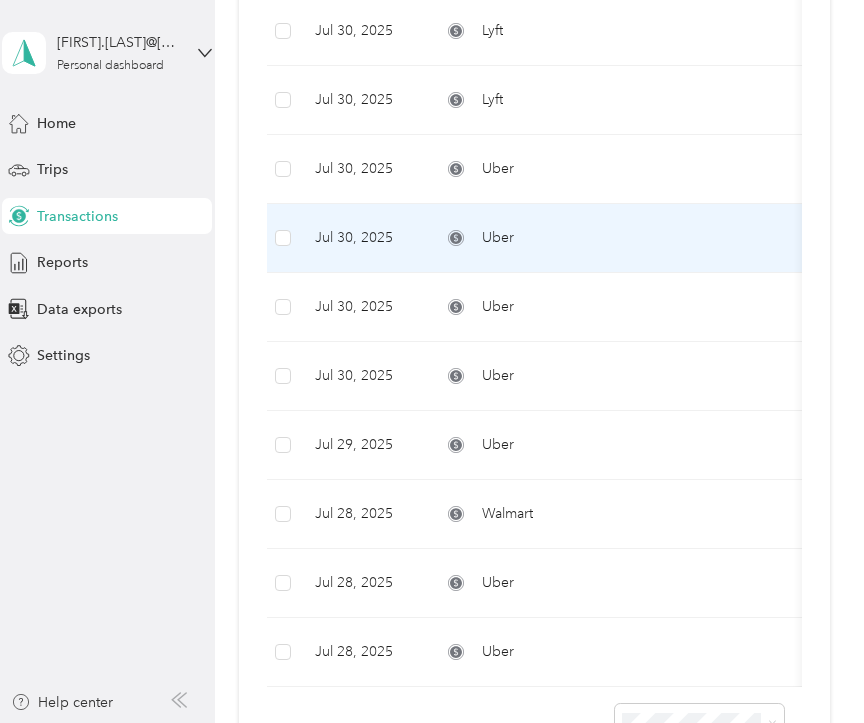 scroll, scrollTop: 953, scrollLeft: 0, axis: vertical 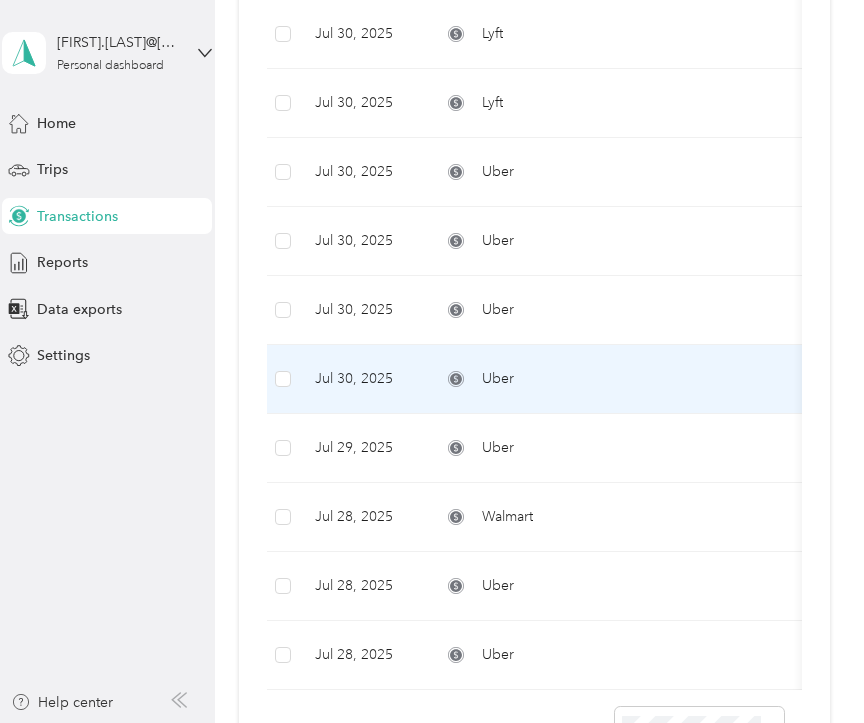 click on "Jul 30, 2025" at bounding box center (362, 379) 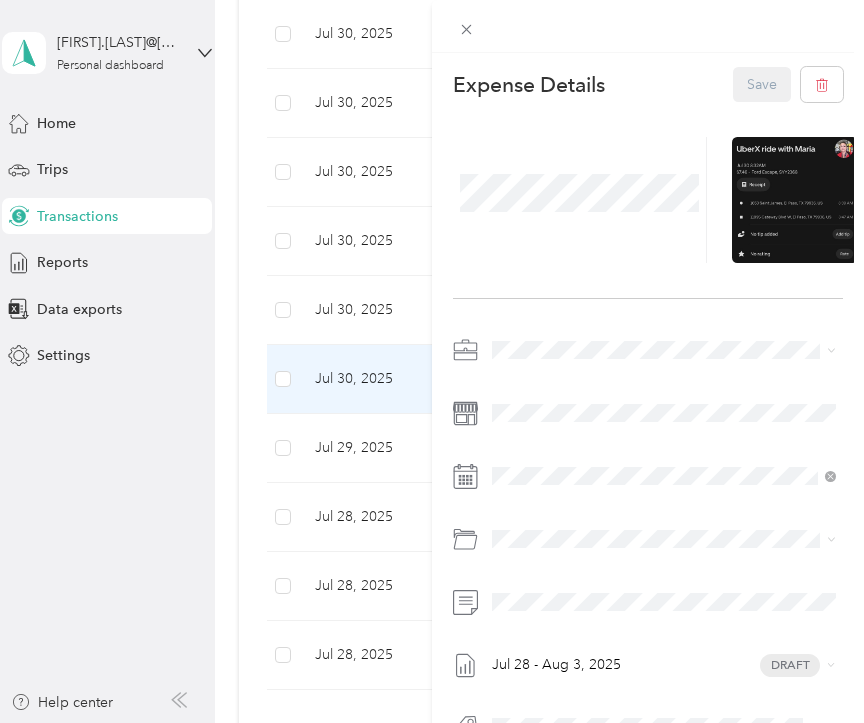 click on "This  expense  cannot be edited because it is either under review, approved, or paid. Contact your [TITLE] [LAST] to edit it.  Expense Details Save [MONTH] [DAY] - [MONTH] [DAY], [YEAR] Draft" at bounding box center (432, 361) 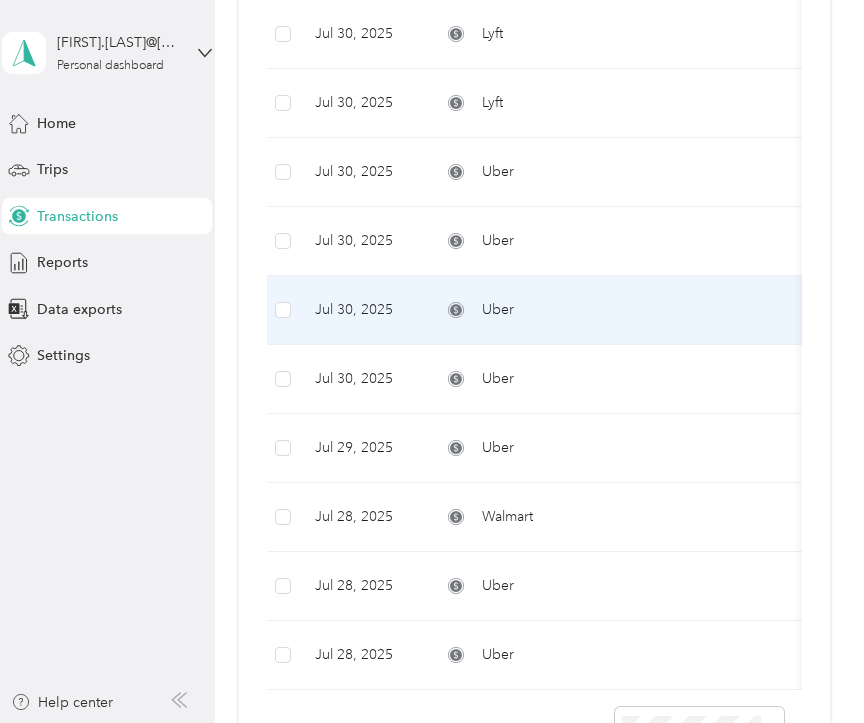 click on "Jul 30, 2025" at bounding box center [362, 310] 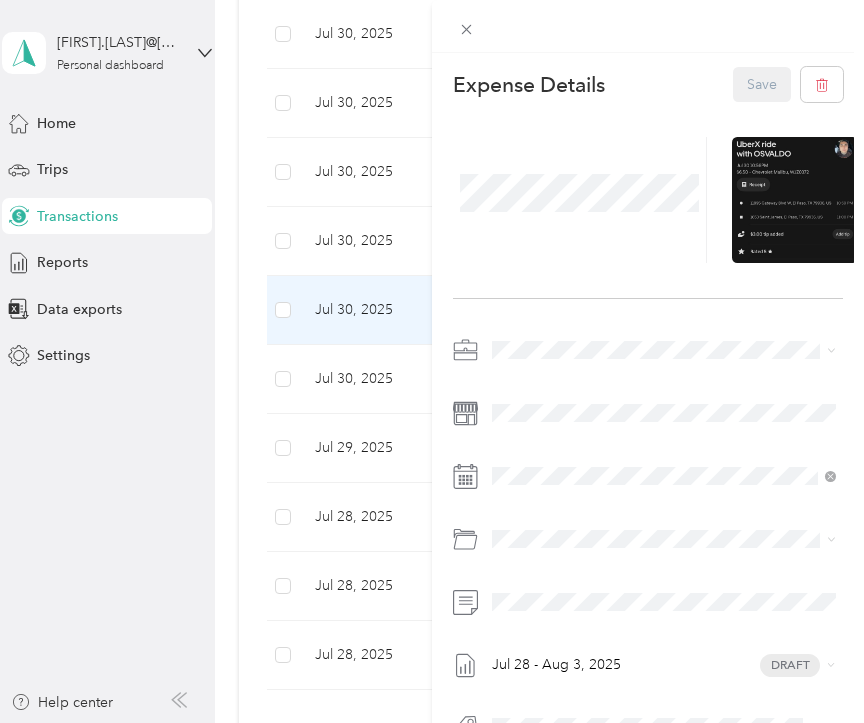 scroll, scrollTop: 2, scrollLeft: 0, axis: vertical 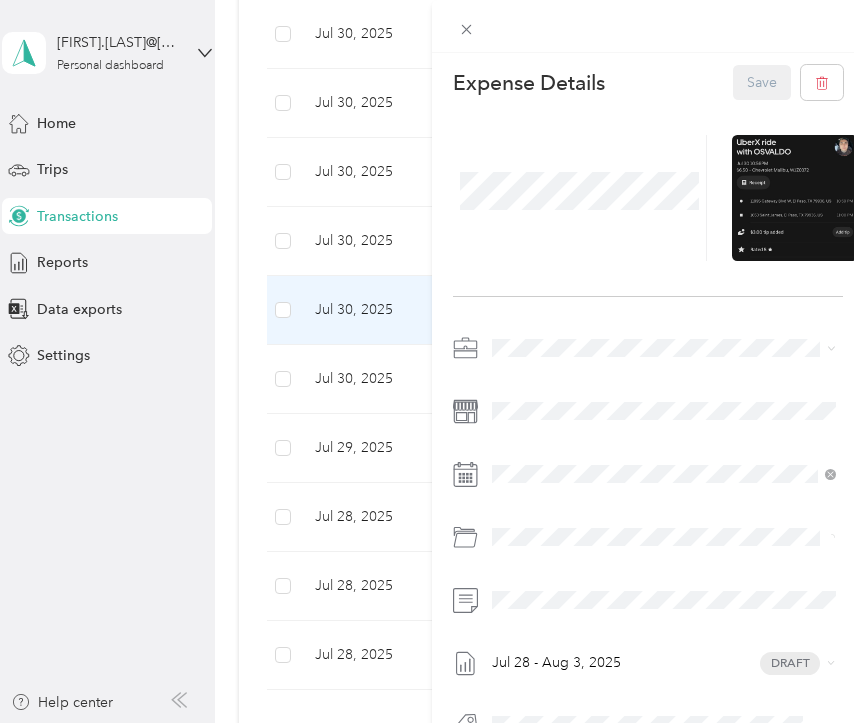 click on "This  expense  cannot be edited because it is either under review, approved, or paid. Contact your [TITLE] [LAST] to edit it.  Expense Details Save [MONTH] [DAY] - [MONTH] [DAY], [YEAR] Draft" at bounding box center [432, 361] 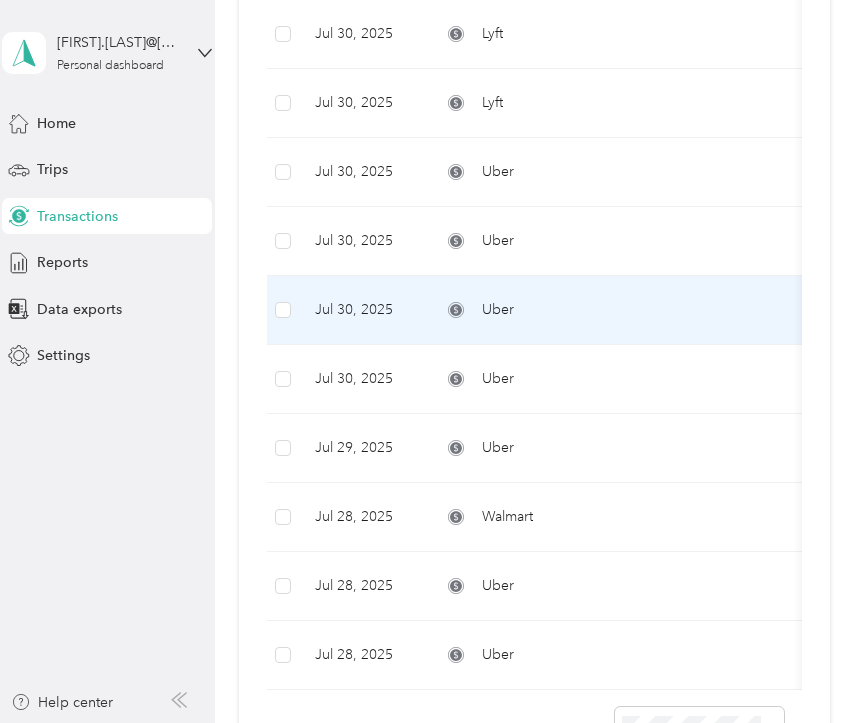 click on "This  expense  cannot be edited because it is either under review, approved, or paid. Contact your [TITLE] [LAST] to edit it.  Expense Details Save [MONTH] [DAY] - [MONTH] [DAY], [YEAR] Draft" at bounding box center (427, 723) 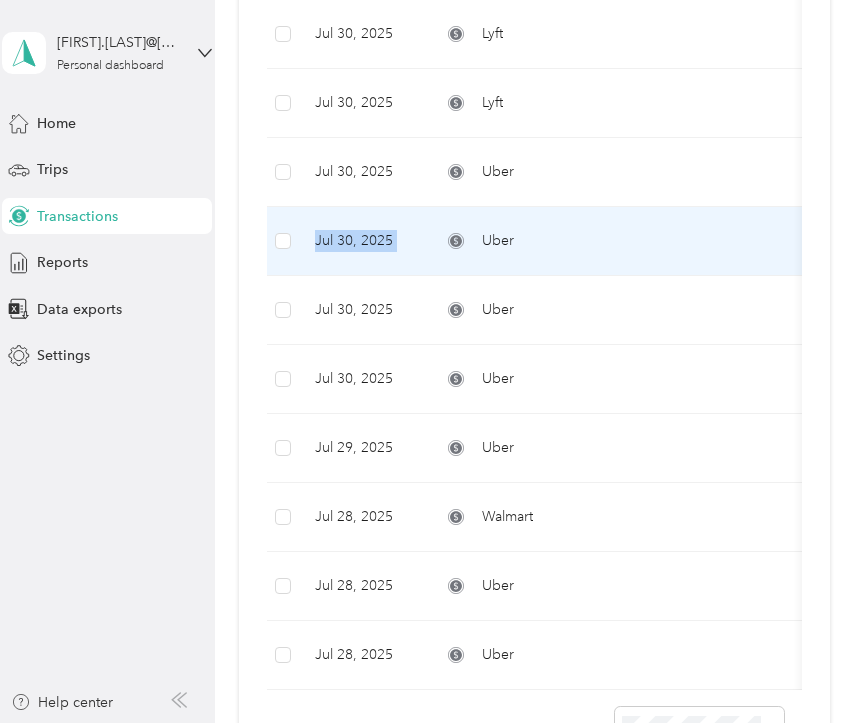 click on "Jul 30, 2025" at bounding box center [362, 241] 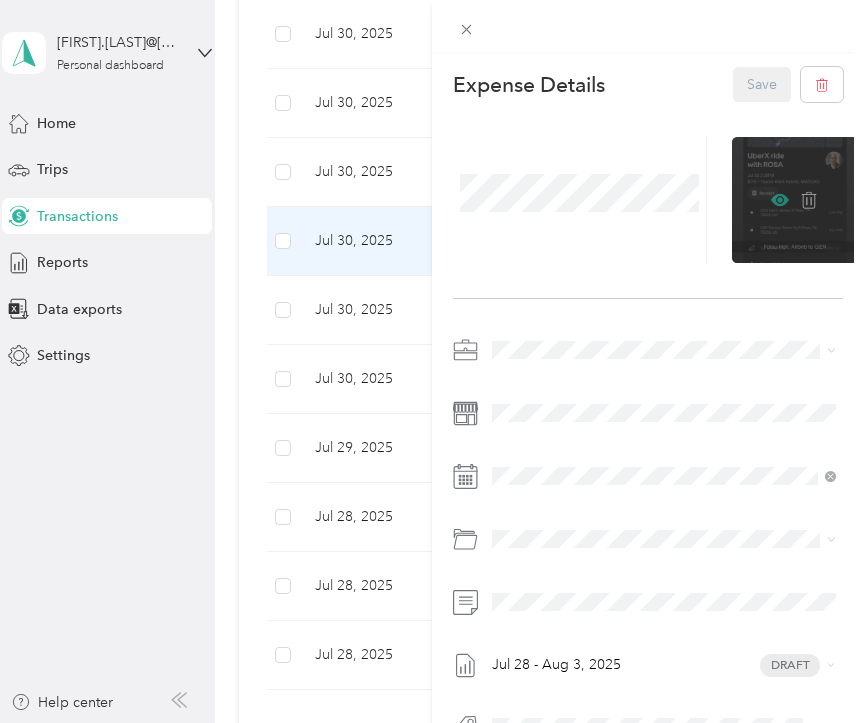 click 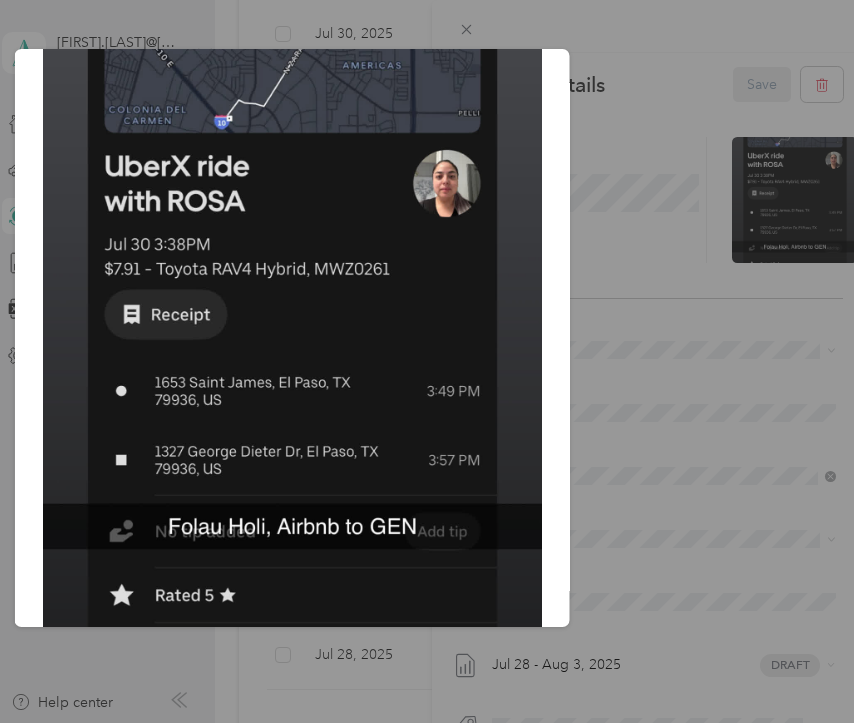scroll, scrollTop: 226, scrollLeft: 0, axis: vertical 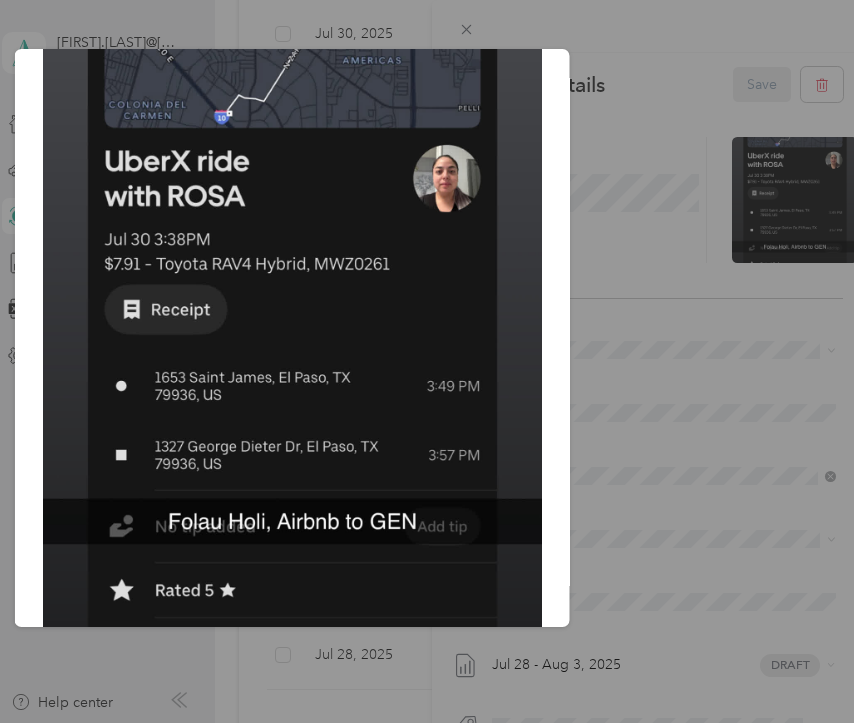 click on "7.91.jpg" at bounding box center (709, 341) 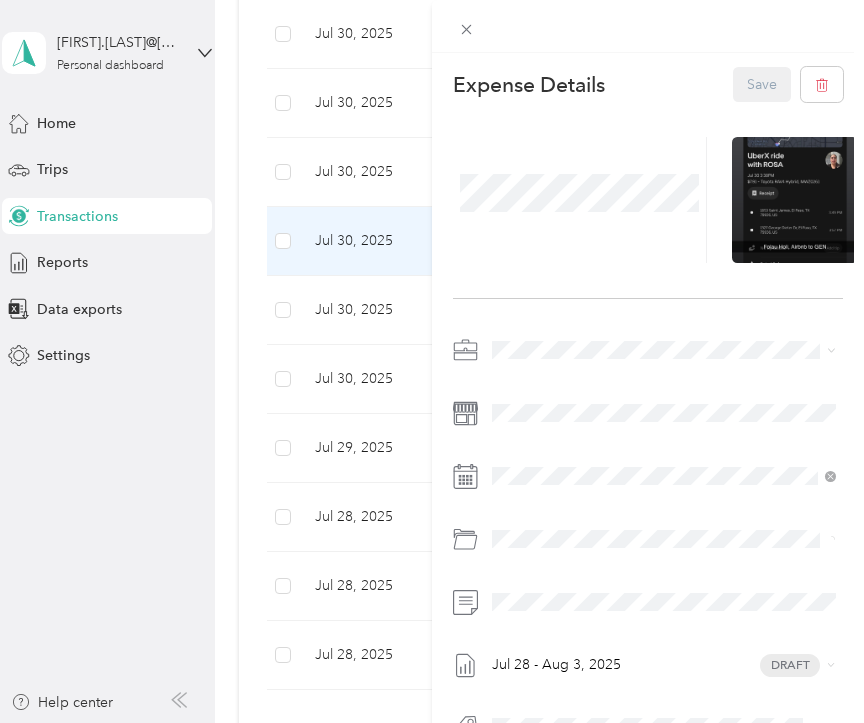 click on "This  expense  cannot be edited because it is either under review, approved, or paid. Contact your [TITLE] [LAST] to edit it.  Expense Details Save [MONTH] [DAY] - [MONTH] [DAY], [YEAR] Draft" at bounding box center [432, 361] 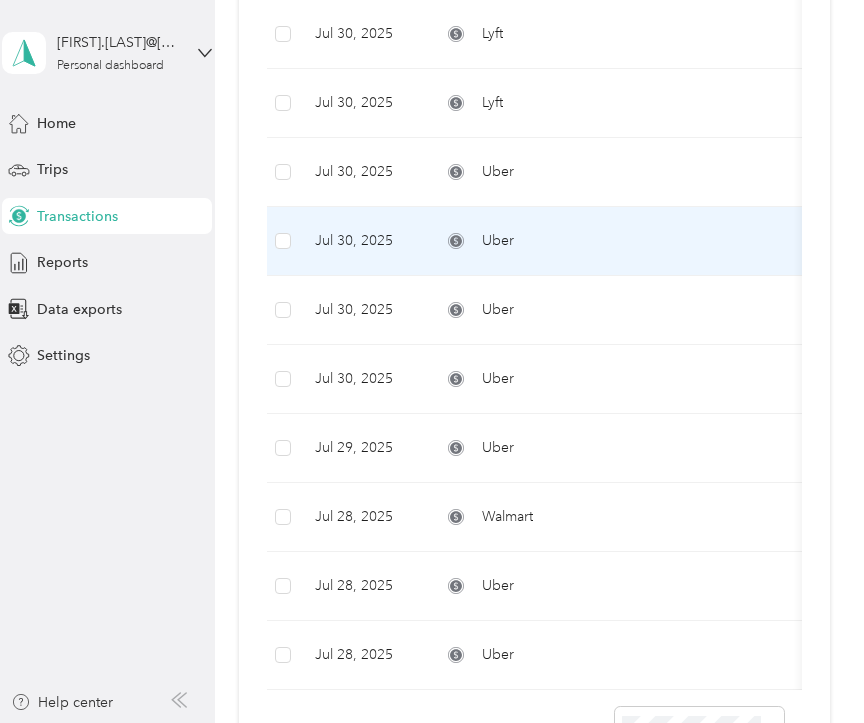 click on "This  expense  cannot be edited because it is either under review, approved, or paid. Contact your [TITLE] [LAST] to edit it.  Expense Details Save [MONTH] [DAY] - [MONTH] [DAY], [YEAR] Draft" at bounding box center (427, 723) 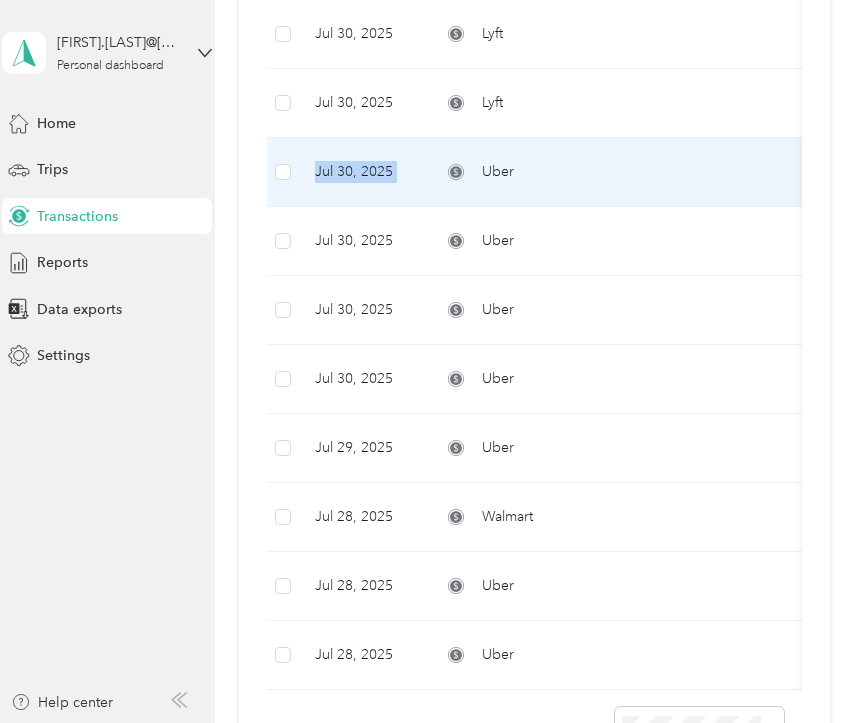 click on "Jul 30, 2025" at bounding box center [362, 172] 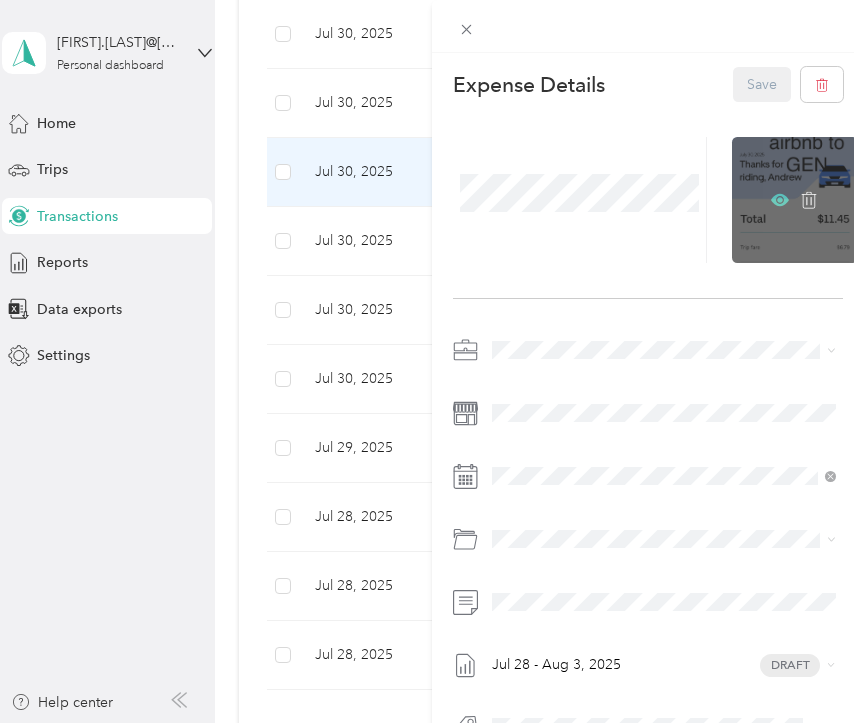 click 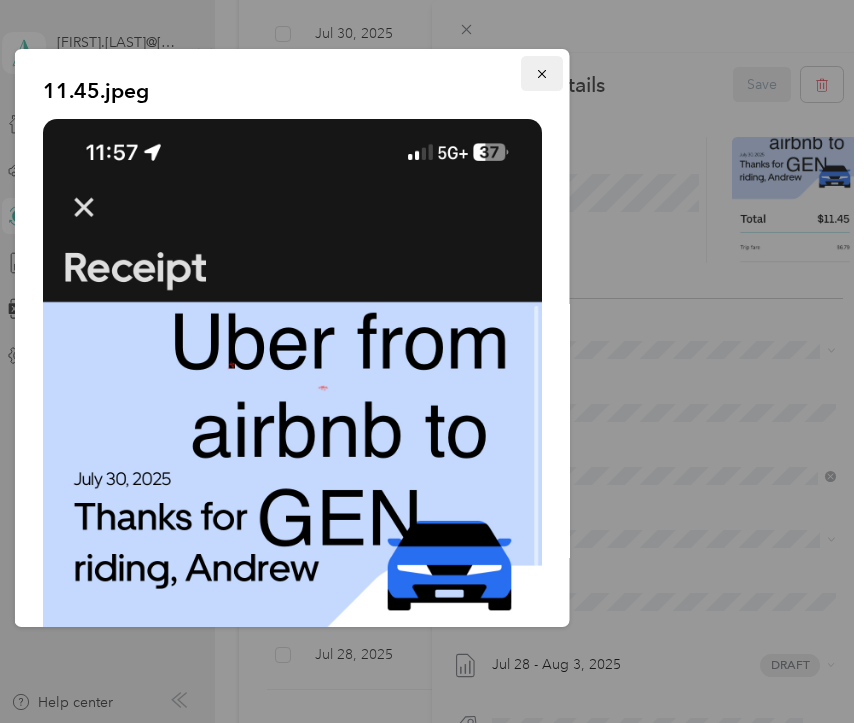 click 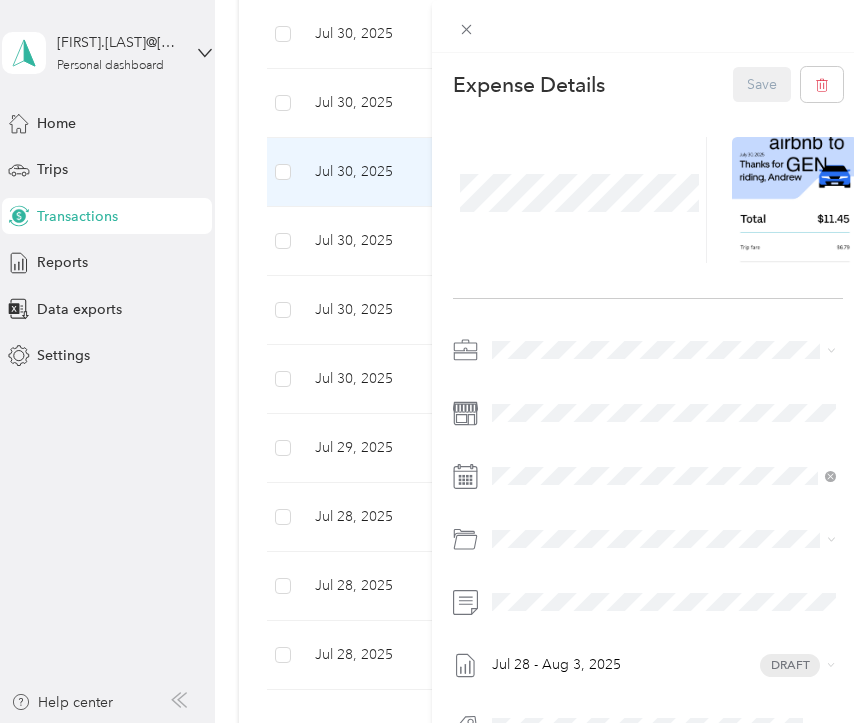 click on "This  expense  cannot be edited because it is either under review, approved, or paid. Contact your [TITLE] [LAST] to edit it.  Expense Details Save [MONTH] [DAY] - [MONTH] [DAY], [YEAR] Draft" at bounding box center (432, 361) 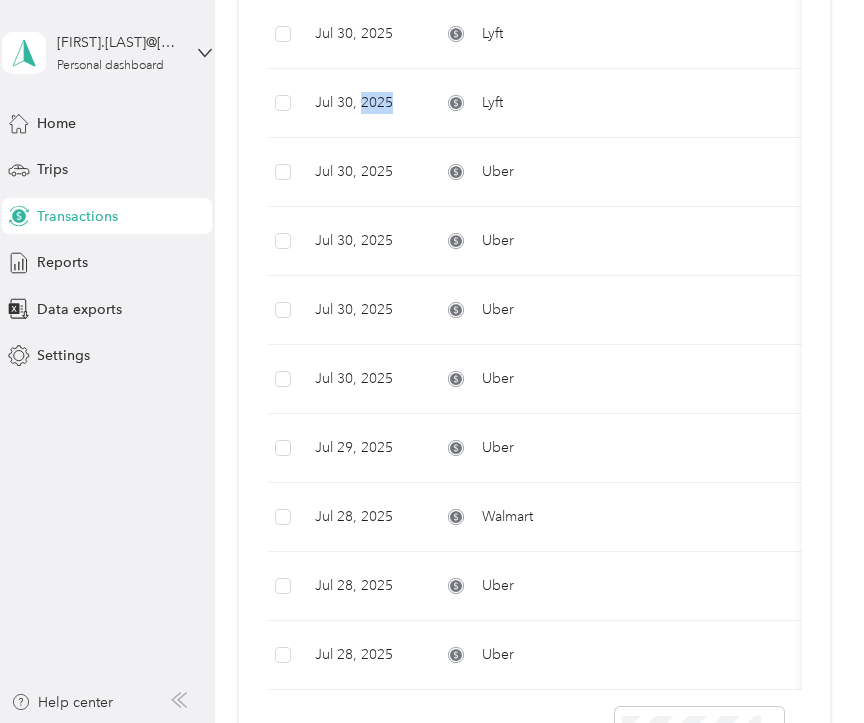 click on "Jul 30, 2025" at bounding box center [362, 103] 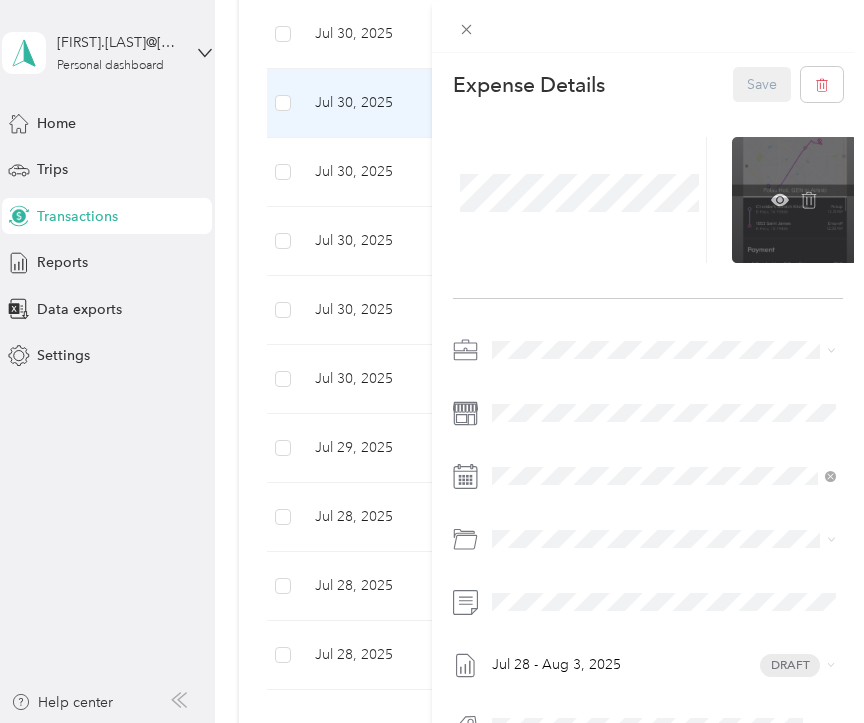 click at bounding box center [795, 200] 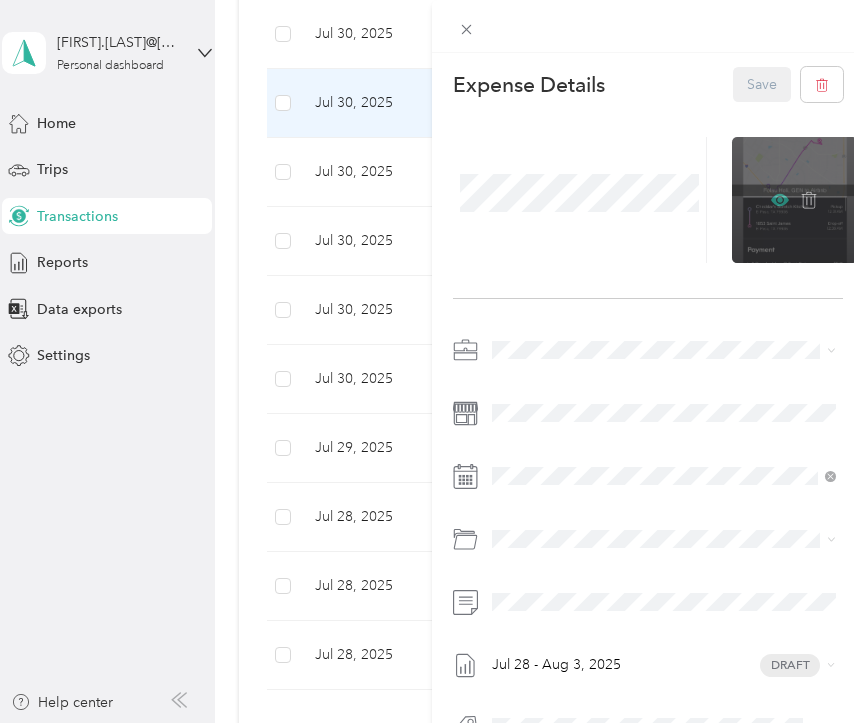 click 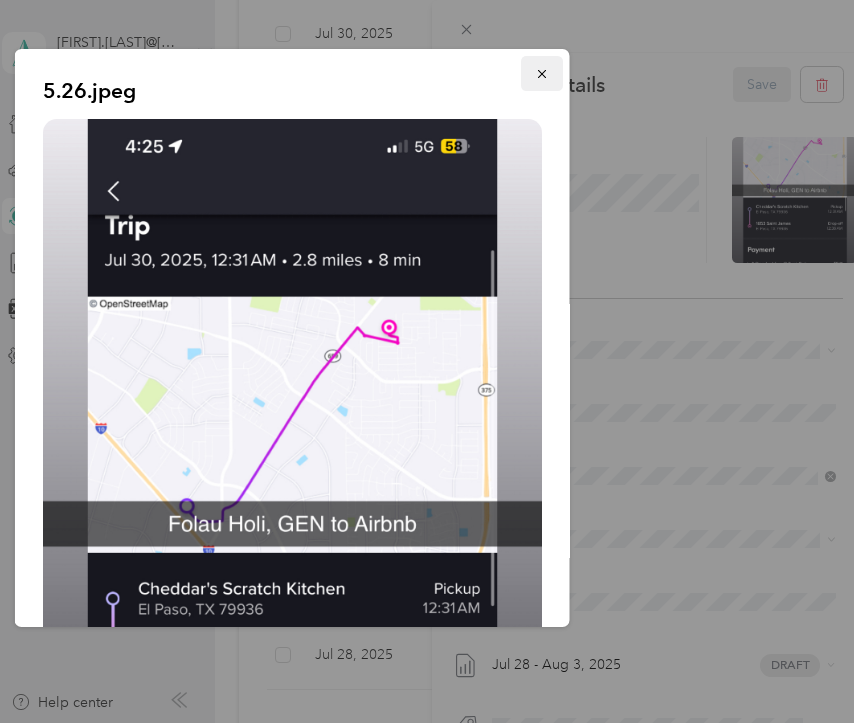 click 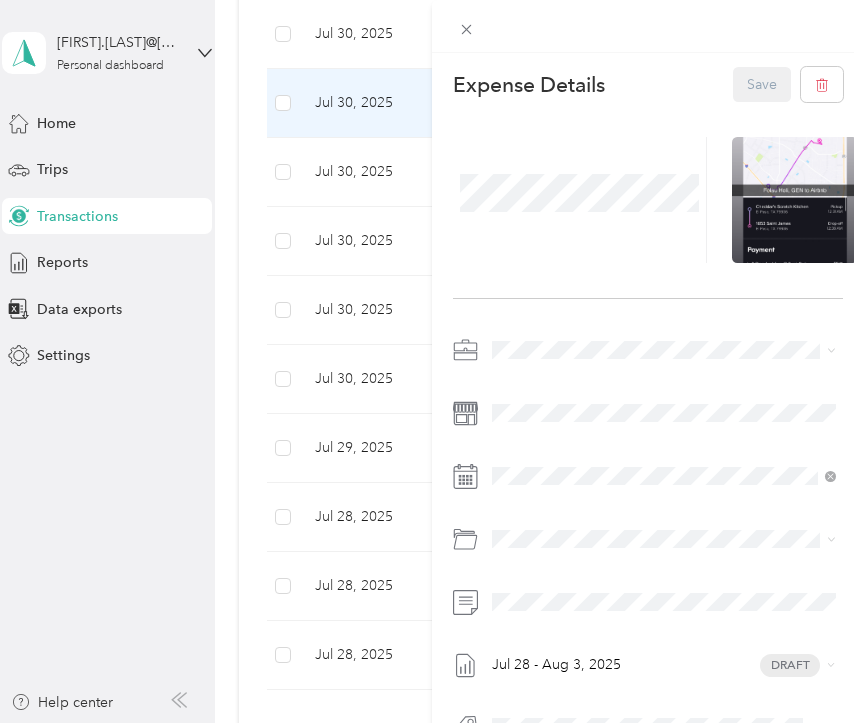 click on "This  expense  cannot be edited because it is either under review, approved, or paid. Contact your [TITLE] [LAST] to edit it.  Expense Details Save [MONTH] [DAY] - [MONTH] [DAY], [YEAR] Draft" at bounding box center [432, 361] 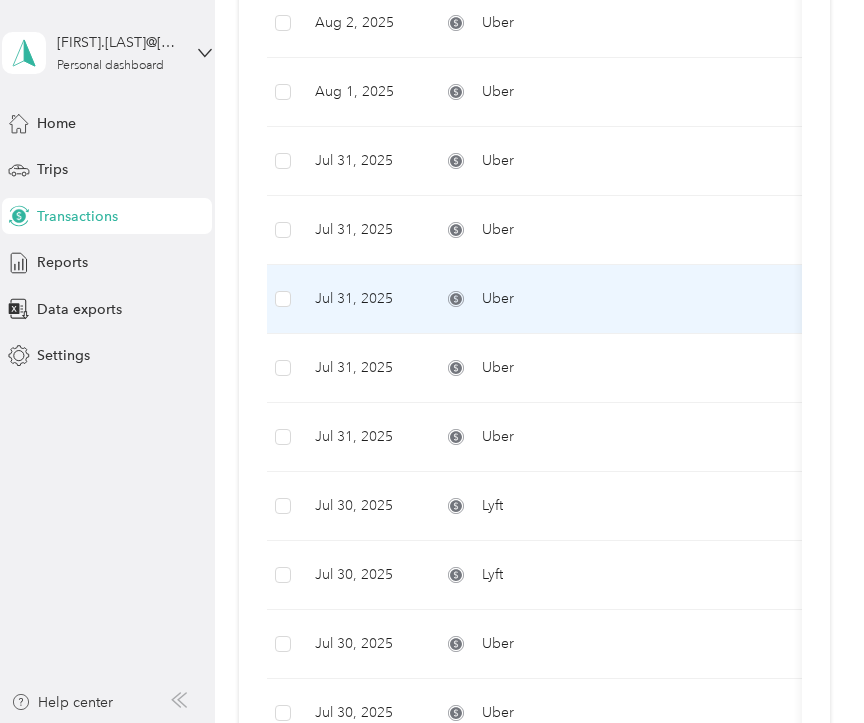 scroll, scrollTop: 457, scrollLeft: 0, axis: vertical 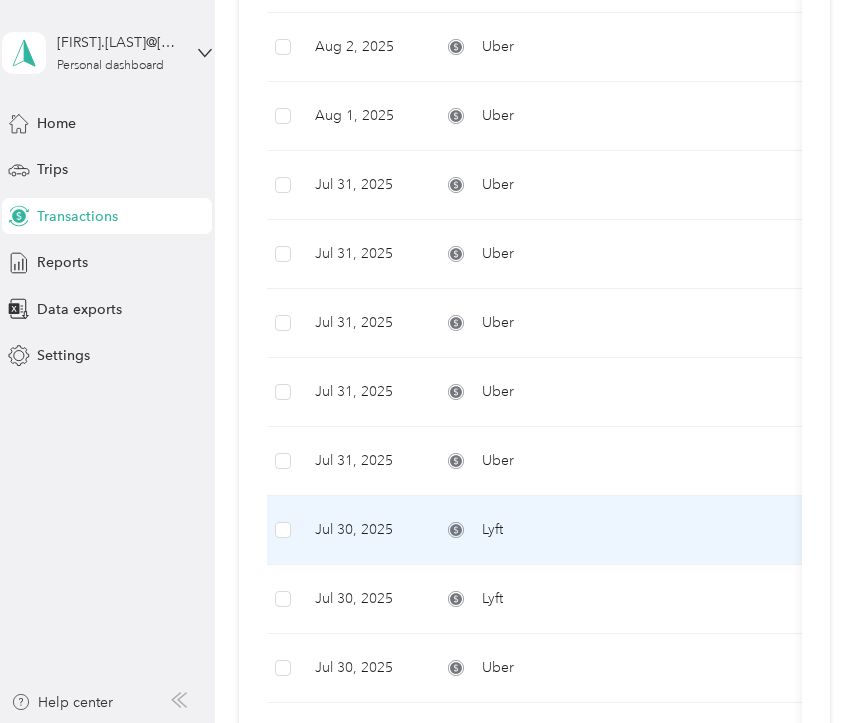 click on "Lyft" at bounding box center [575, 530] 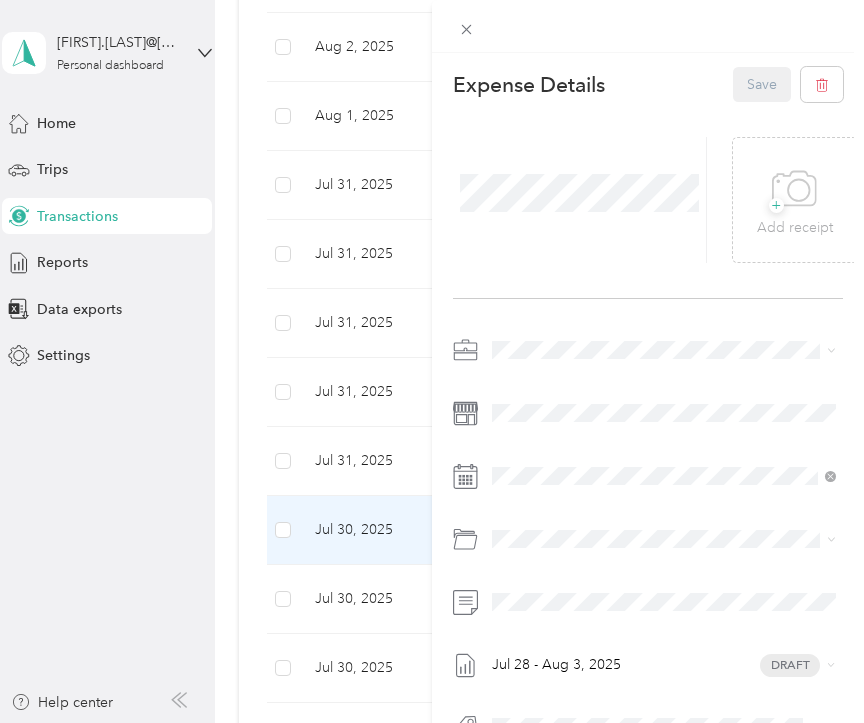 click on "This  expense  cannot be edited because it is either under review, approved, or paid. Contact your [TITLE] [LAST] to edit it.  Expense Details Save + Add receipt [MONTH] [DAY] - [MONTH] [DAY], [YEAR] Draft" at bounding box center (432, 361) 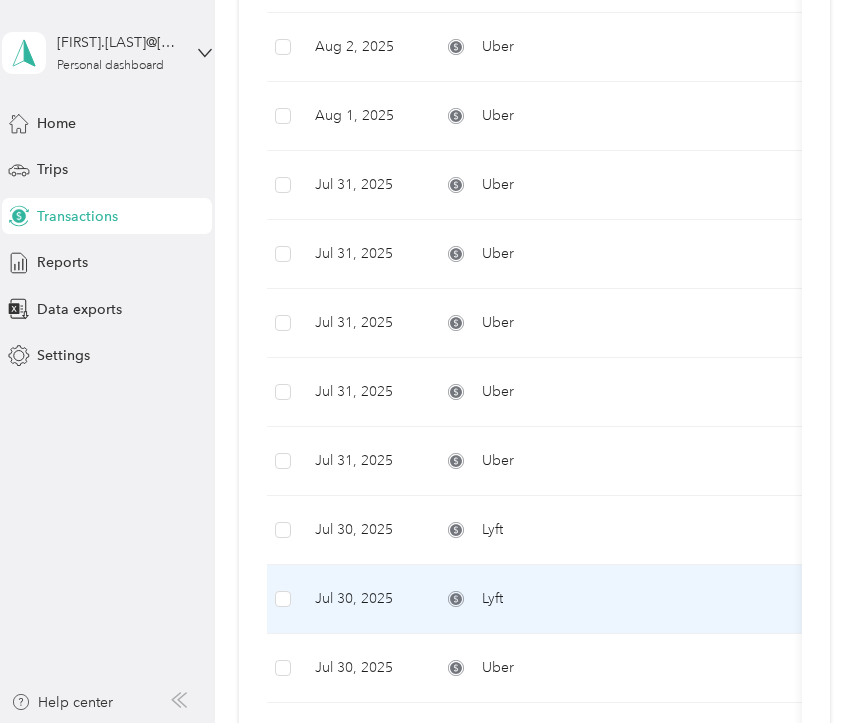 click on "Jul 30, 2025" at bounding box center [362, 599] 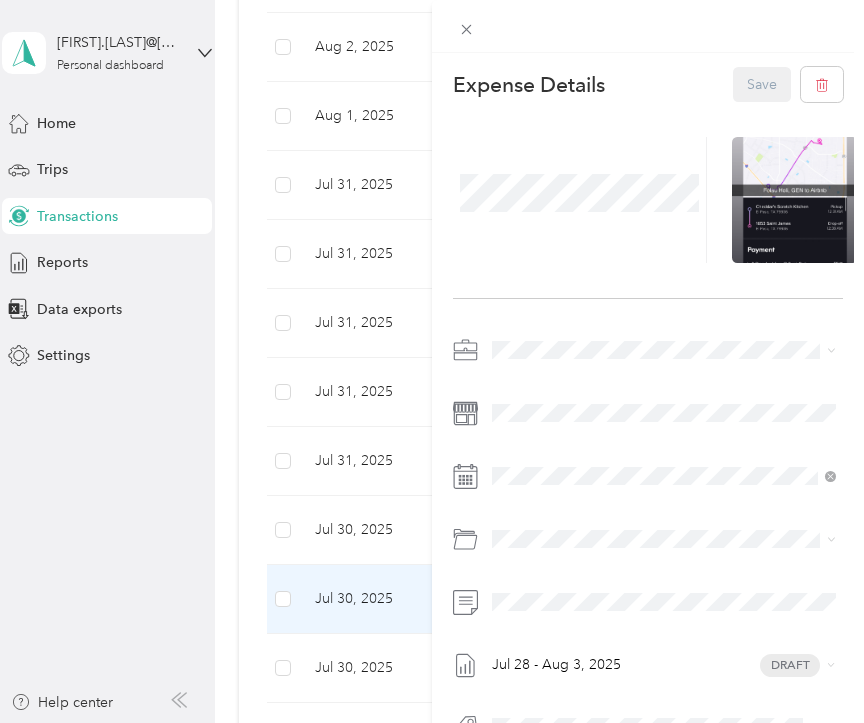 click on "This  expense  cannot be edited because it is either under review, approved, or paid. Contact your [TITLE] [LAST] to edit it.  Expense Details Save [MONTH] [DAY] - [MONTH] [DAY], [YEAR] Draft" at bounding box center (432, 361) 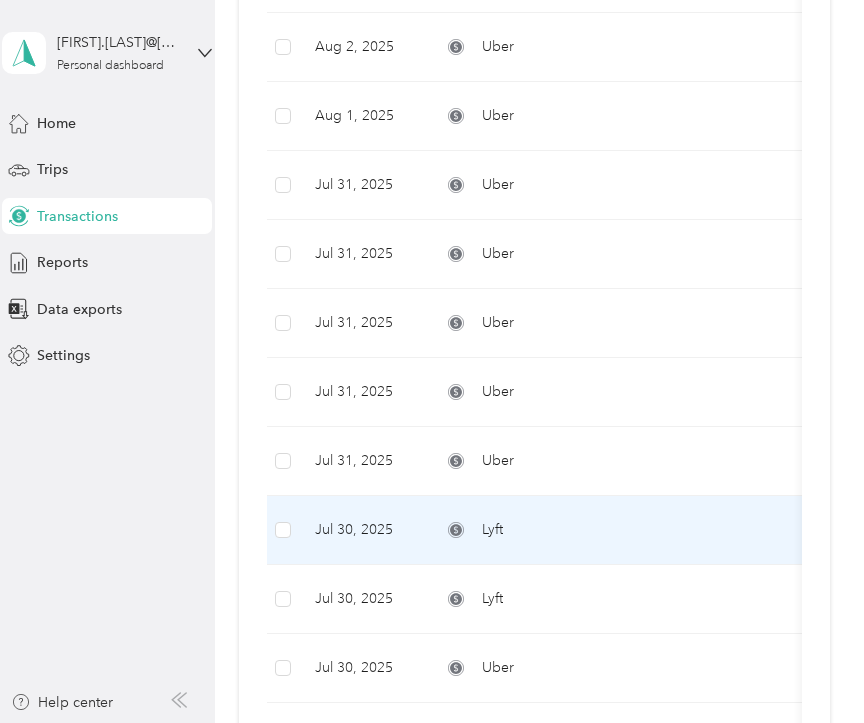 click on "Jul 30, 2025" at bounding box center (362, 530) 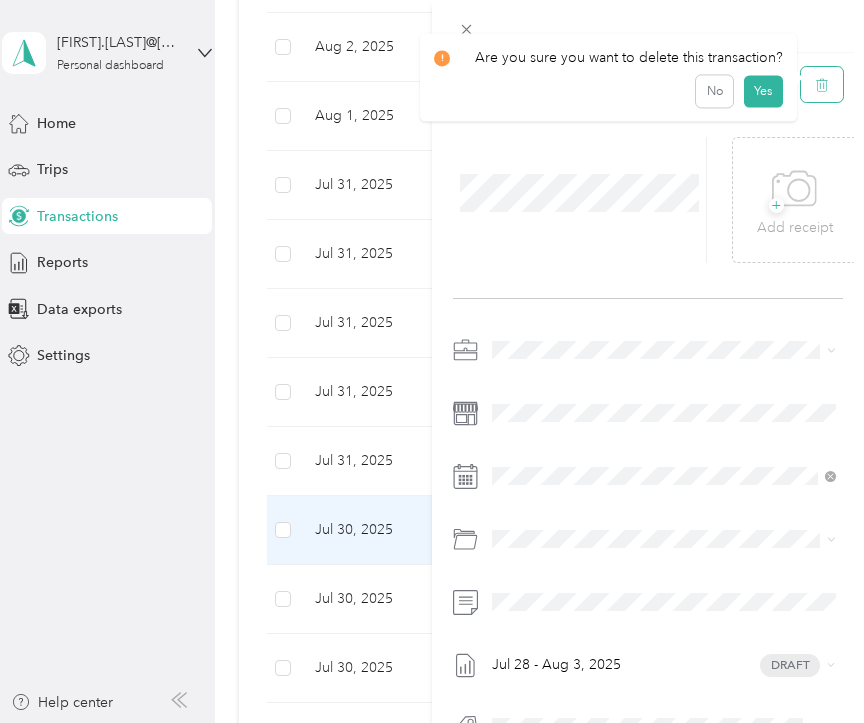 click 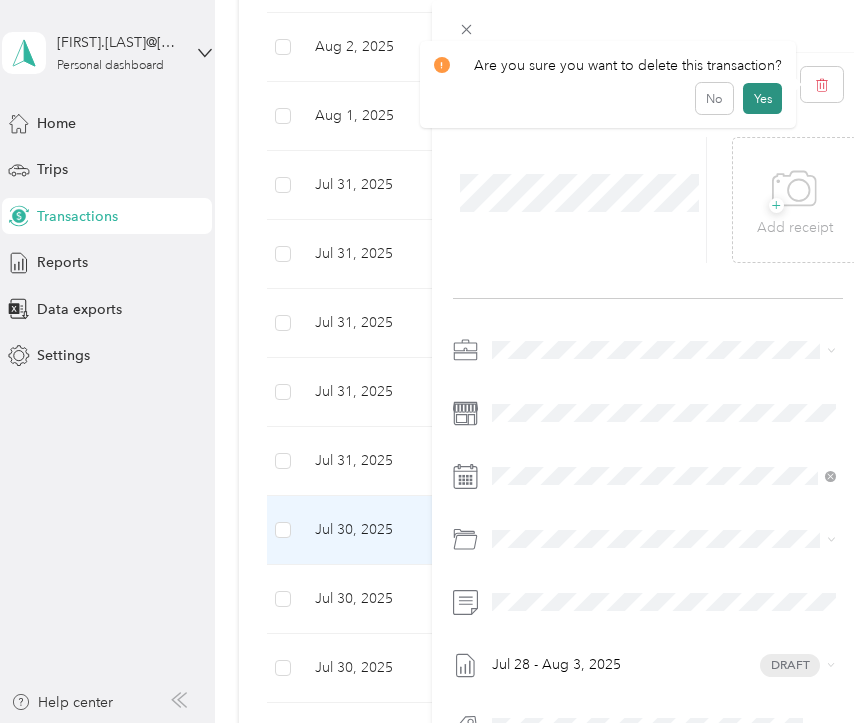 click on "Yes" at bounding box center (762, 99) 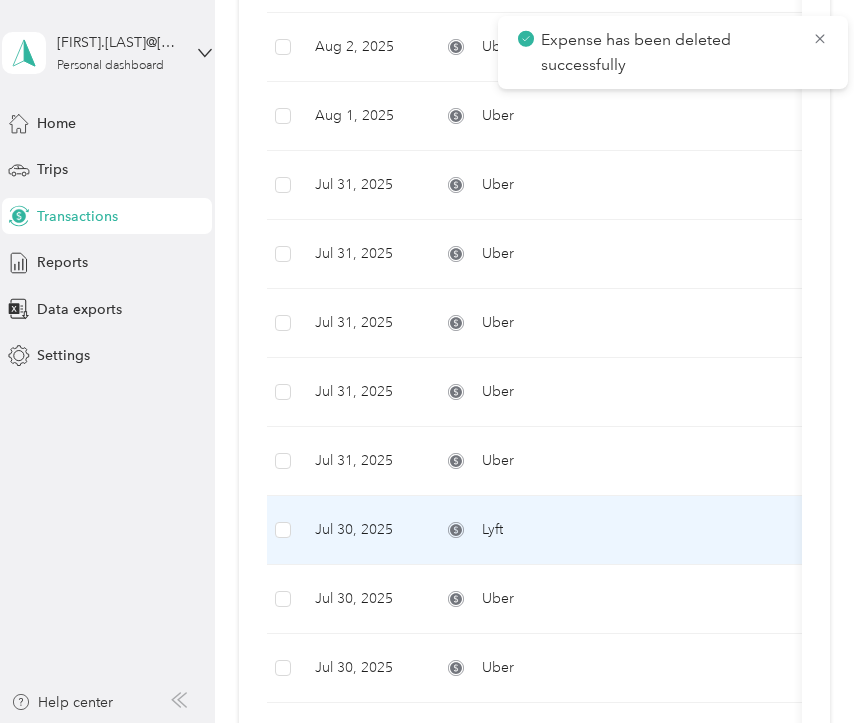 click on "Jul 30, 2025" at bounding box center (362, 530) 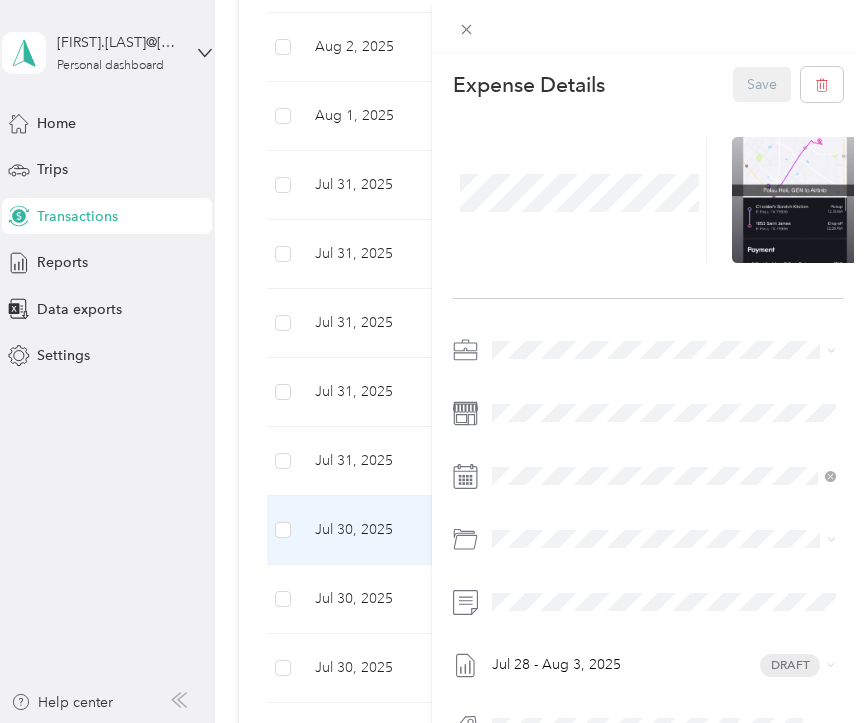 click on "This  expense  cannot be edited because it is either under review, approved, or paid. Contact your [TITLE] [LAST] to edit it.  Expense Details Save [MONTH] [DAY] - [MONTH] [DAY], [YEAR] Draft" at bounding box center [432, 361] 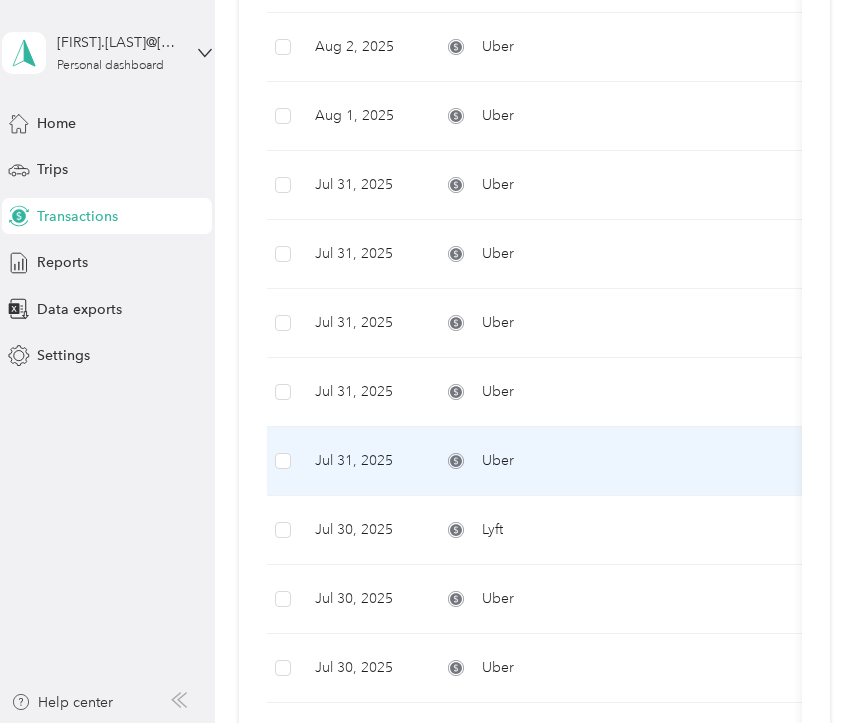 click on "Jul 31, 2025" at bounding box center [362, 461] 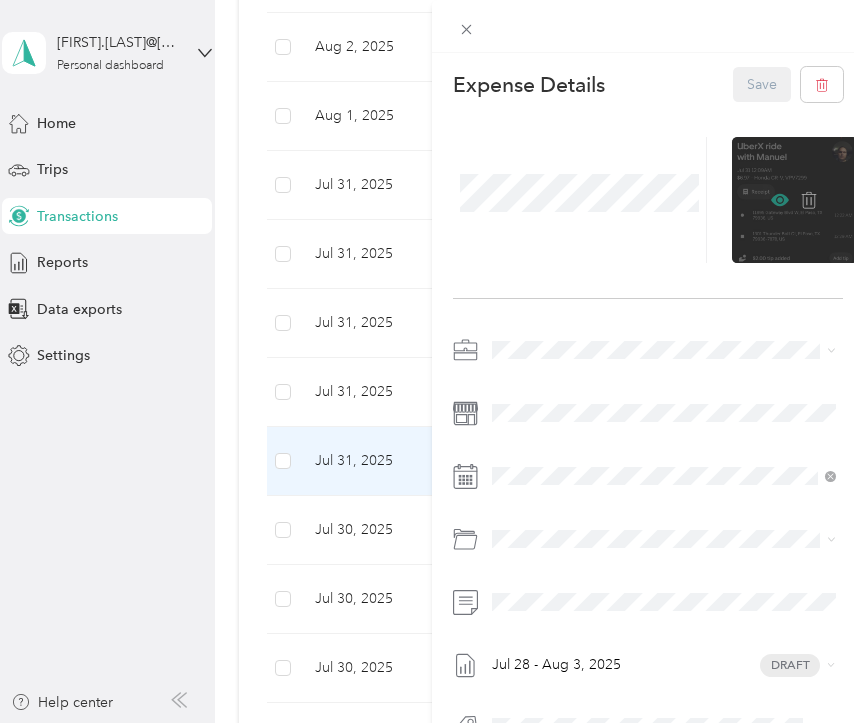 click 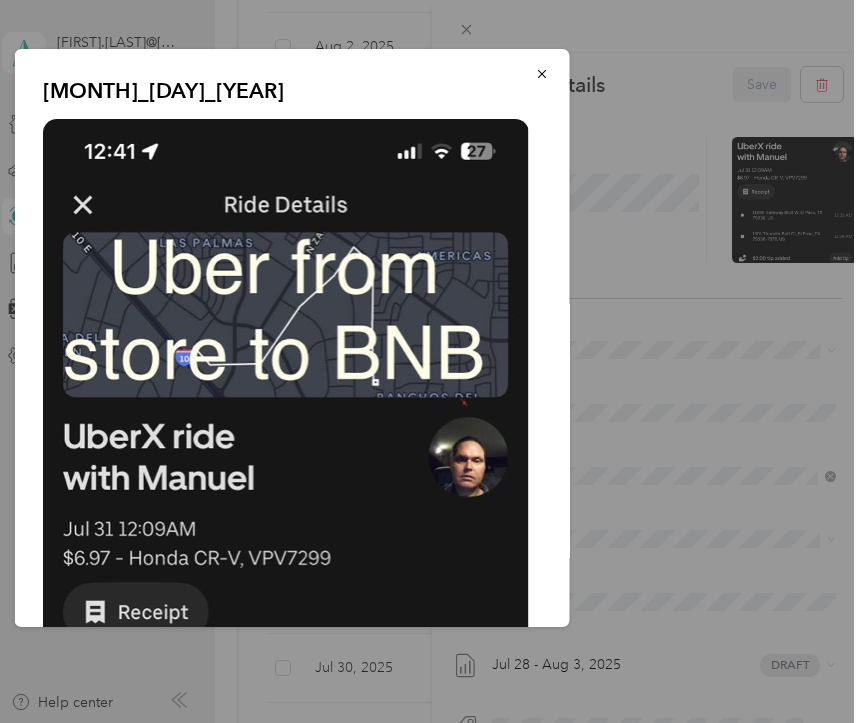 click on "[MONTH]_[DAY]_[YEAR]" at bounding box center (709, 341) 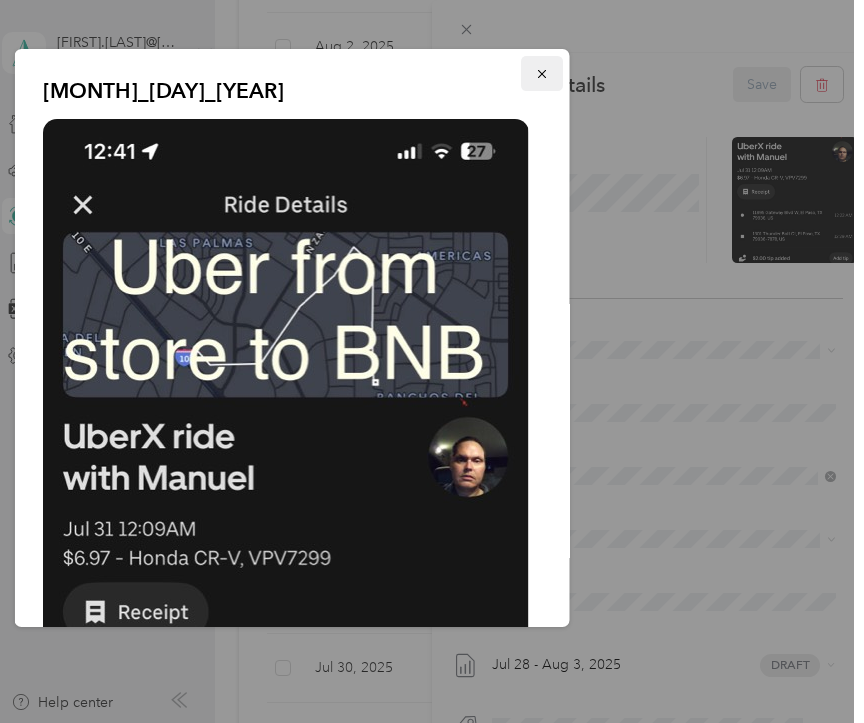 click 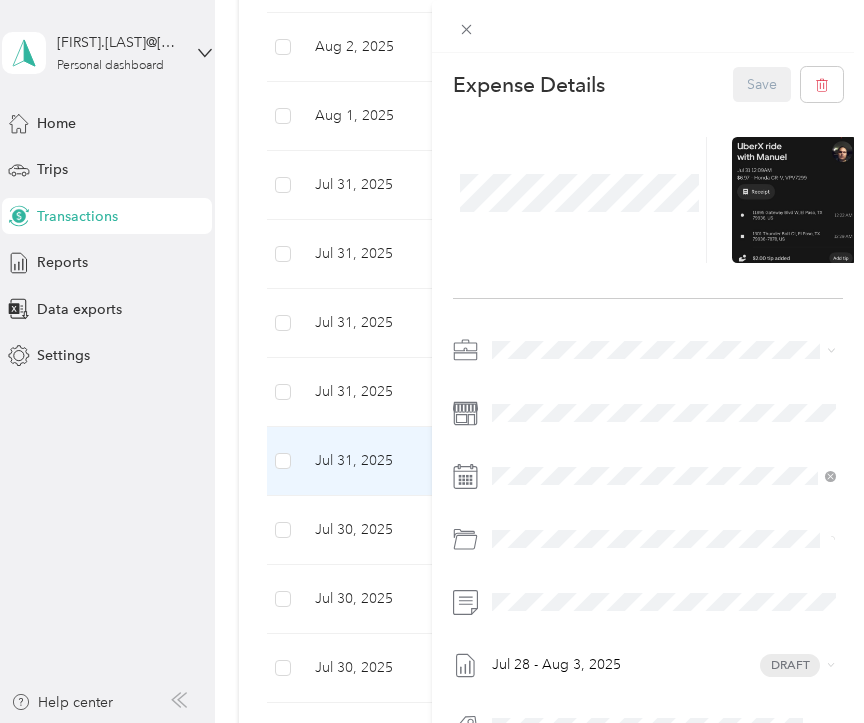 click on "This  expense  cannot be edited because it is either under review, approved, or paid. Contact your [TITLE] [LAST] to edit it.  Expense Details Save [MONTH] [DAY] - [MONTH] [DAY], [YEAR] Draft" at bounding box center [432, 361] 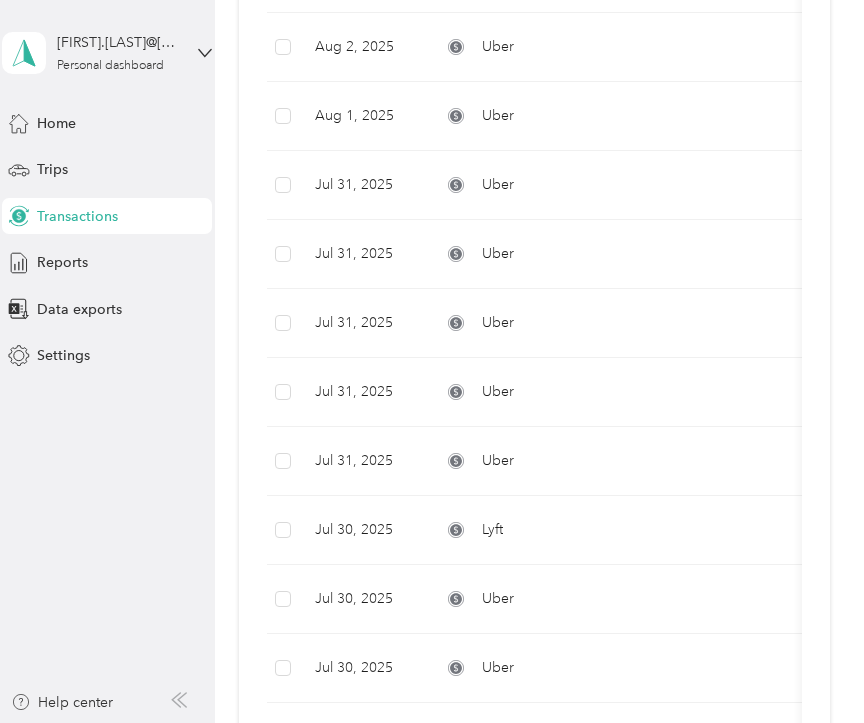 click on "This  expense  cannot be edited because it is either under review, approved, or paid. Contact your [TITLE] [LAST] to edit it.  Expense Details Save [MONTH] [DAY] - [MONTH] [DAY], [YEAR] Draft" at bounding box center (427, 723) 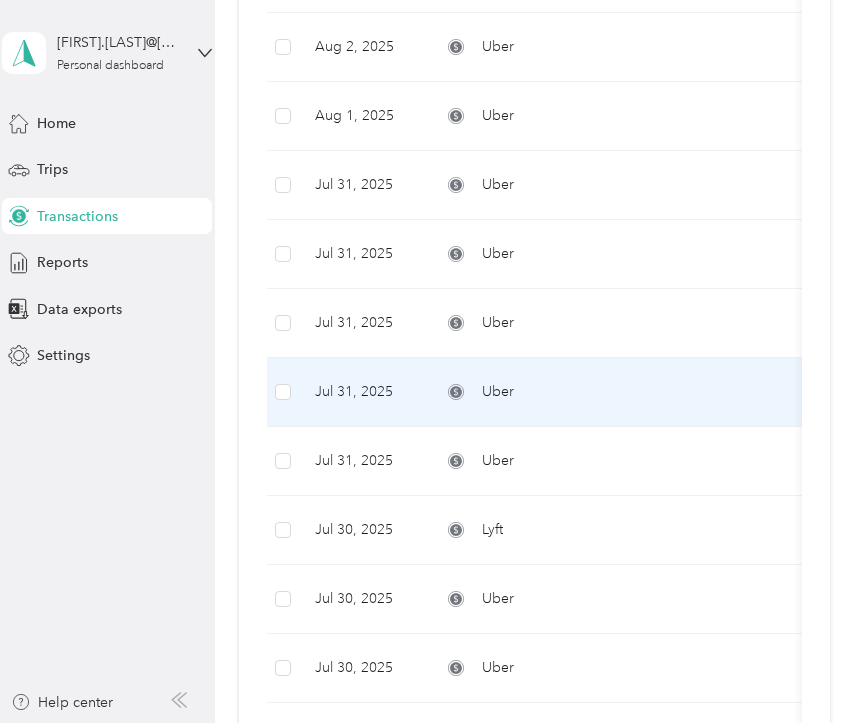 click on "Jul 31, 2025" at bounding box center [362, 392] 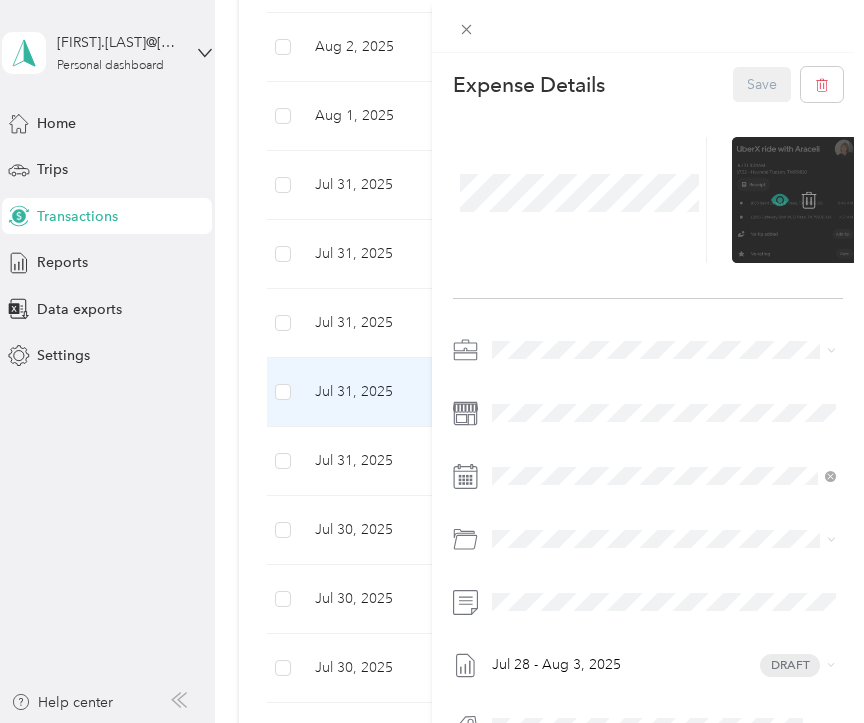 click 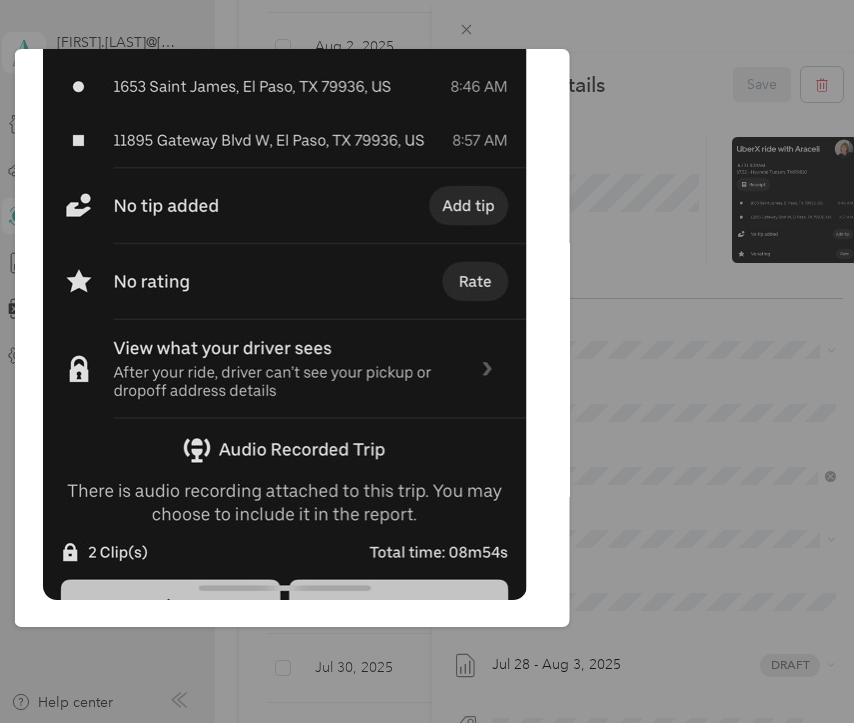 scroll, scrollTop: 0, scrollLeft: 0, axis: both 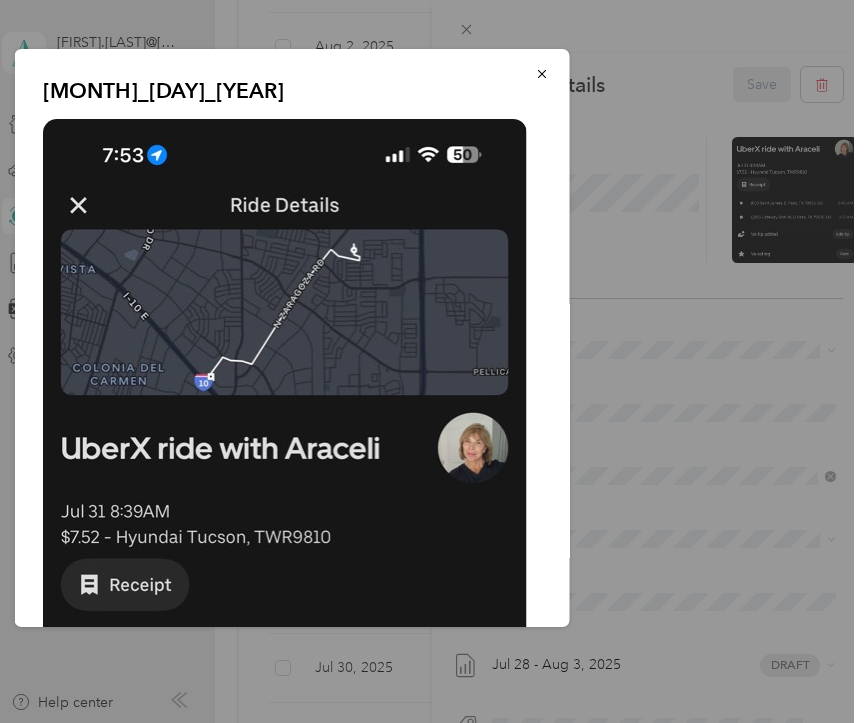 click on "[MONTH]_[DAY]_[YEAR]" at bounding box center [709, 341] 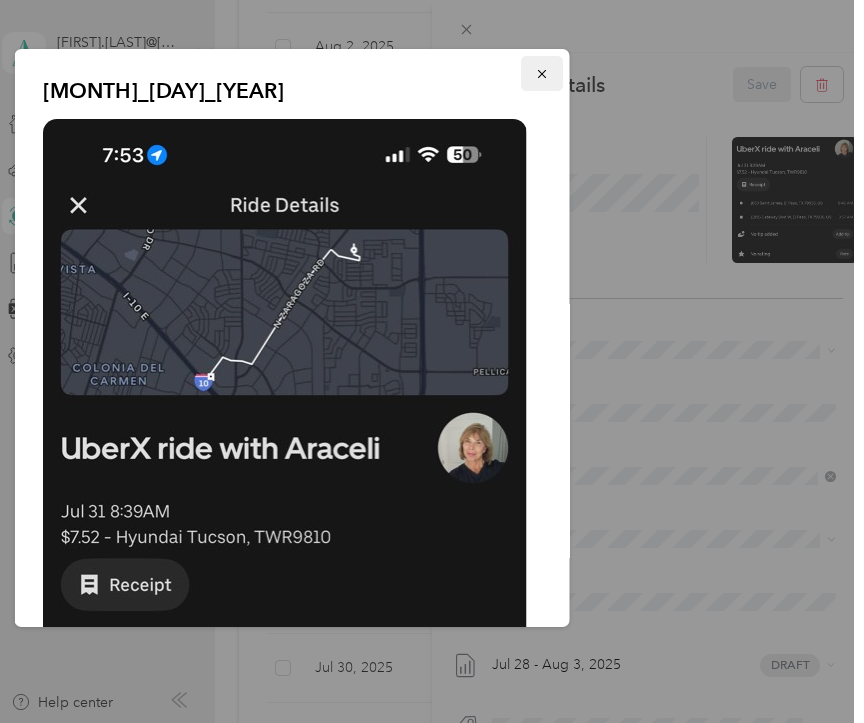 click 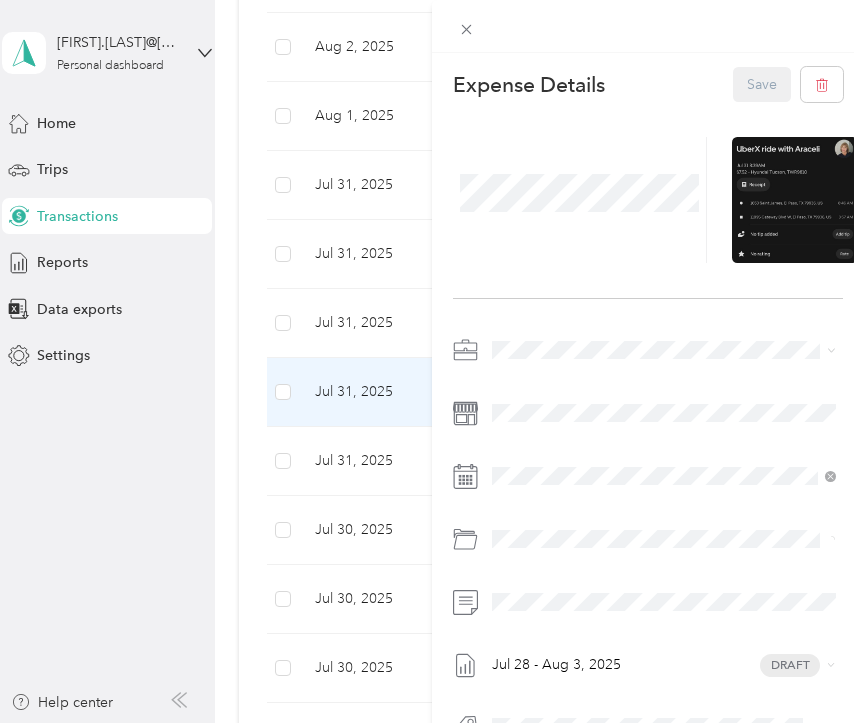 click on "This  expense  cannot be edited because it is either under review, approved, or paid. Contact your [TITLE] [LAST] to edit it.  Expense Details Save [MONTH] [DAY] - [MONTH] [DAY], [YEAR] Draft" at bounding box center (432, 361) 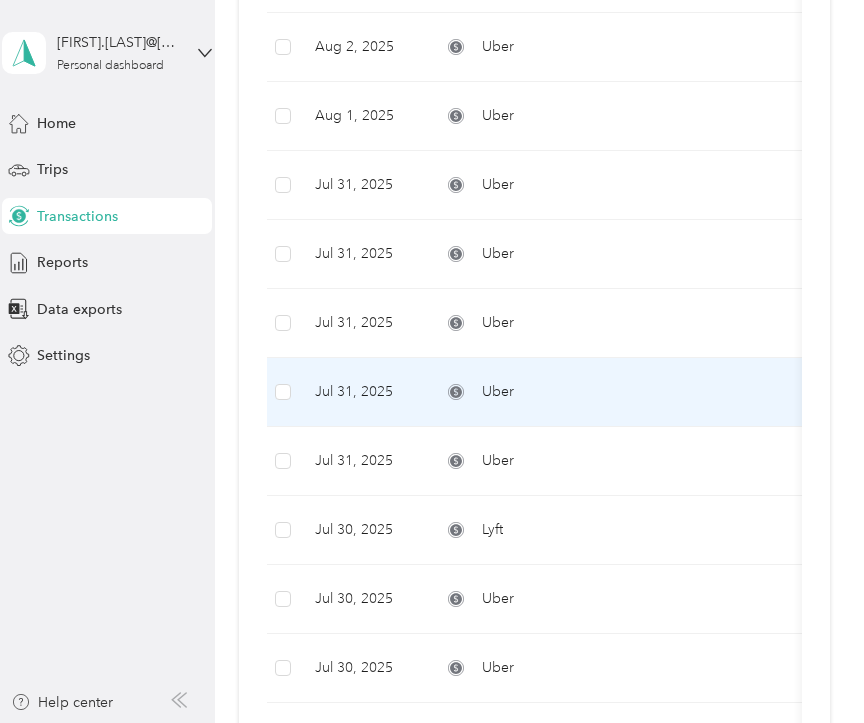 click on "This  expense  cannot be edited because it is either under review, approved, or paid. Contact your [TITLE] [LAST] to edit it.  Expense Details Save [MONTH] [DAY] - [MONTH] [DAY], [YEAR] Draft" at bounding box center (432, 361) 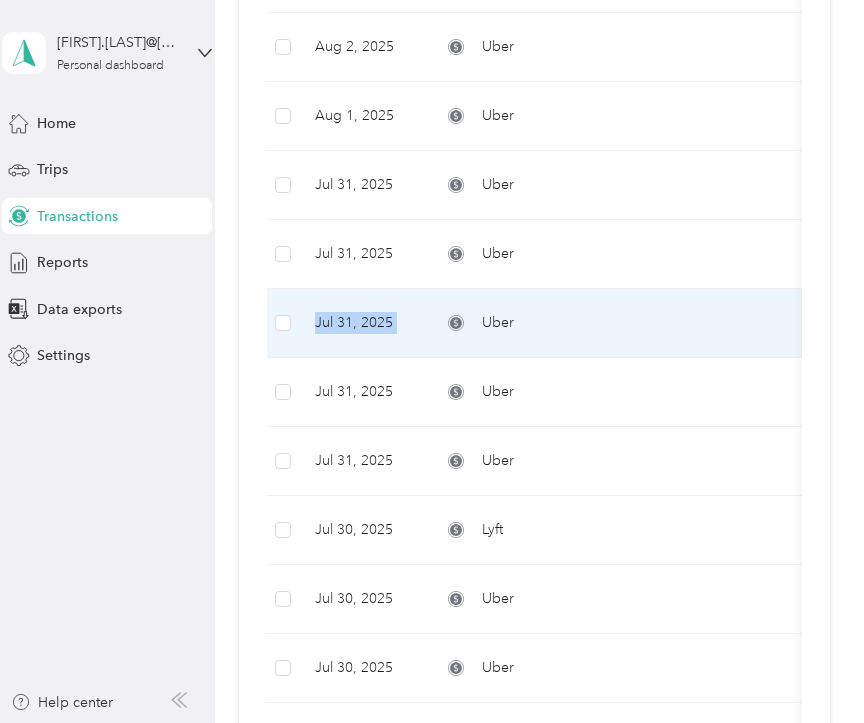 click on "Jul 31, 2025" at bounding box center (362, 323) 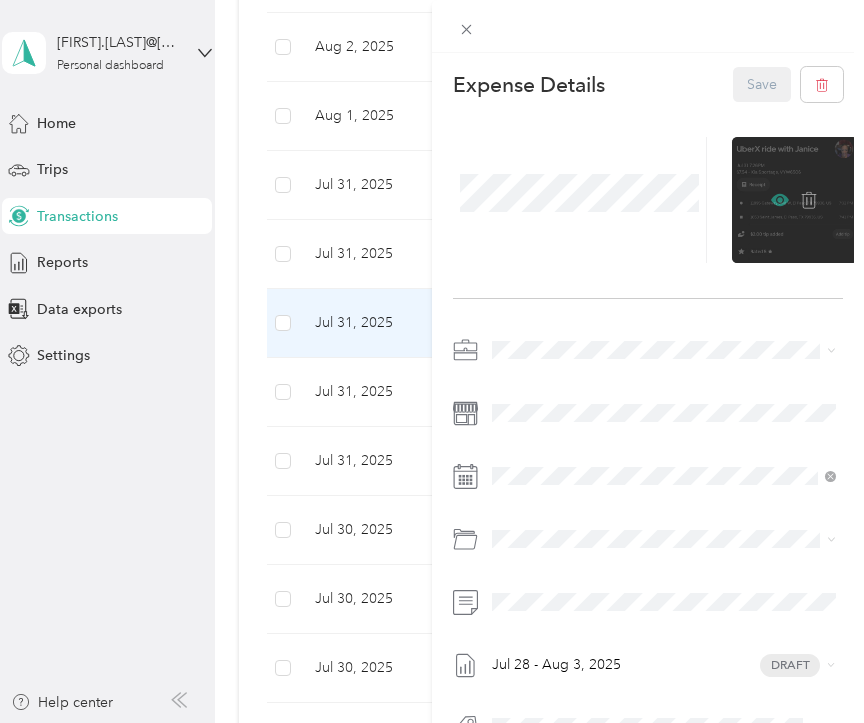 click 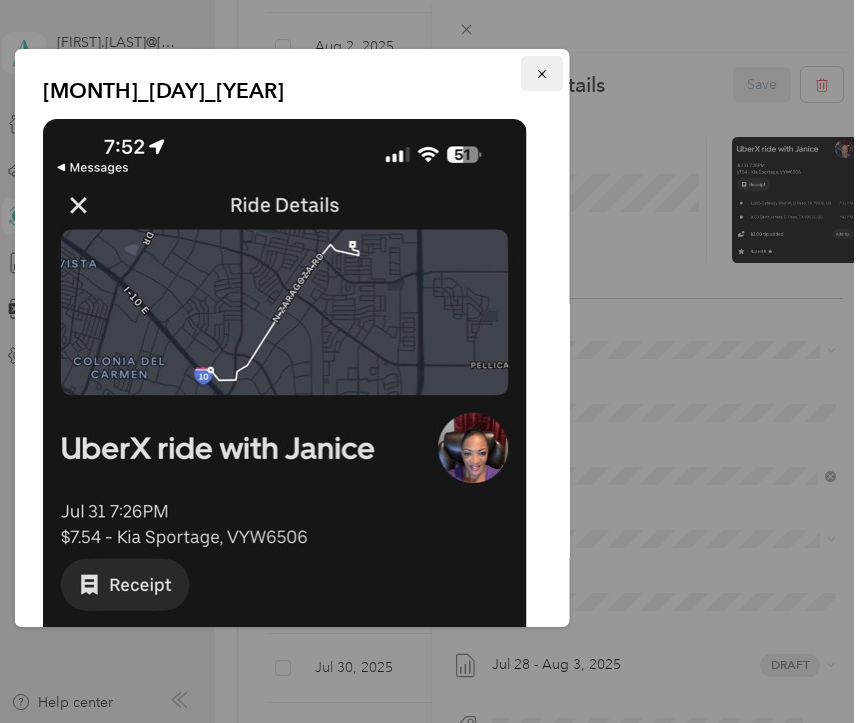 click 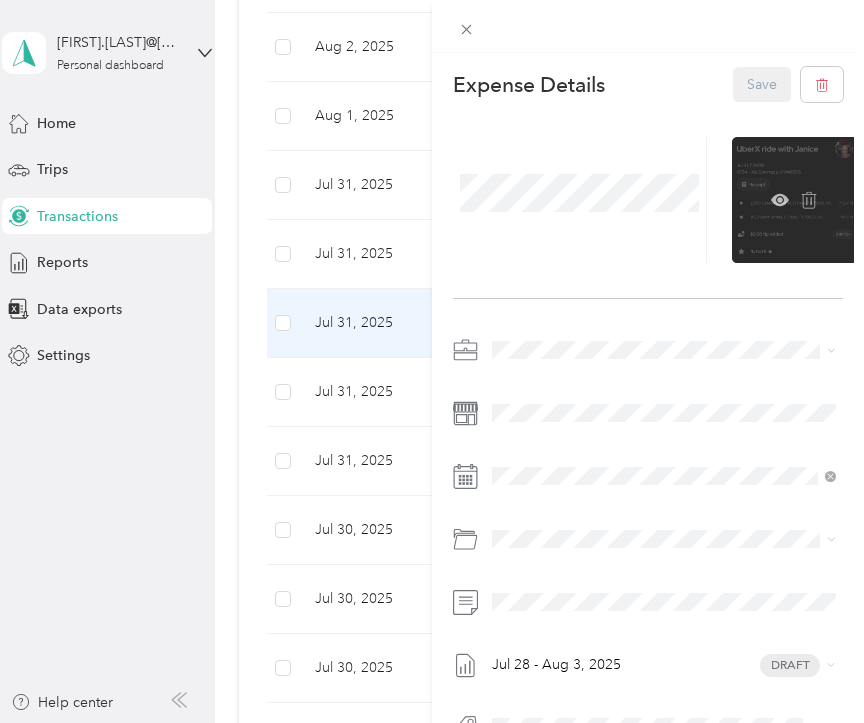 click at bounding box center [795, 200] 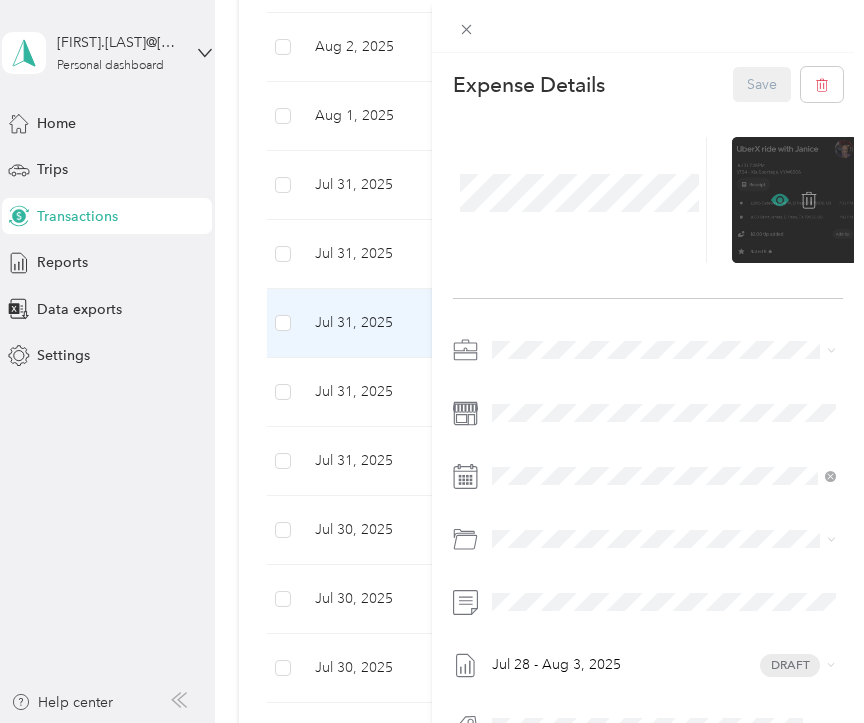 click 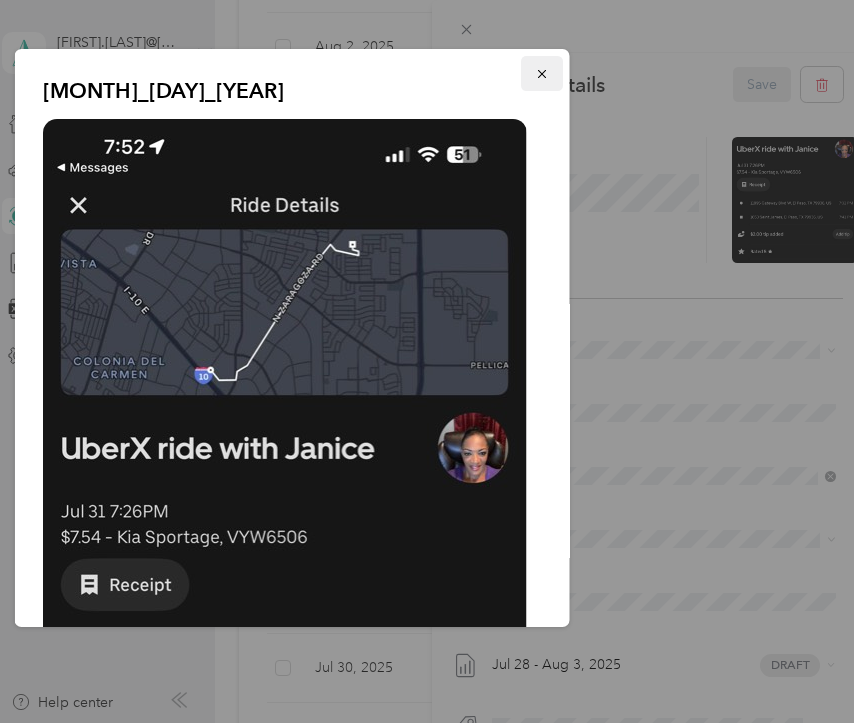 click 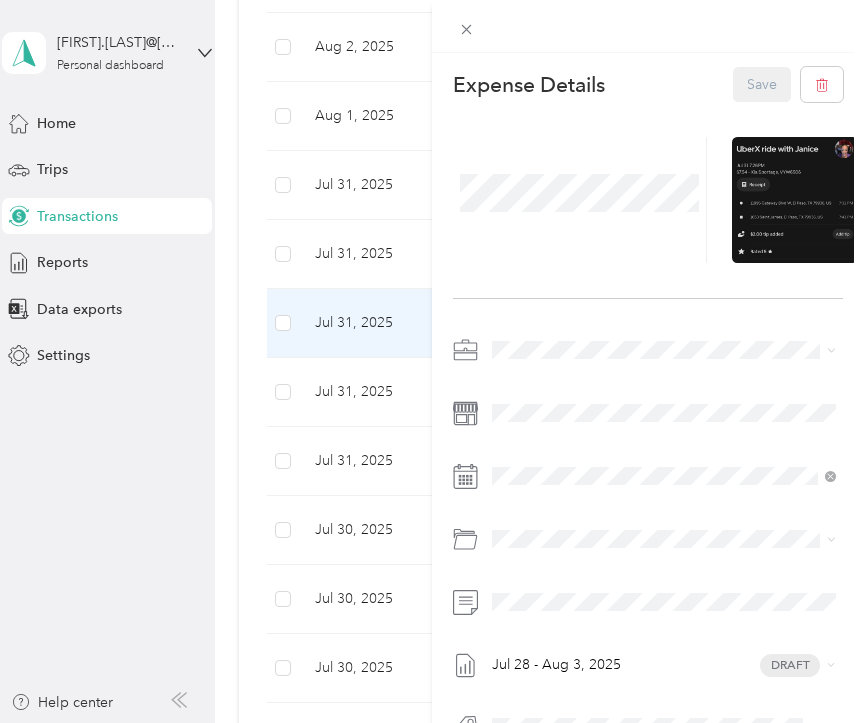 click on "This  expense  cannot be edited because it is either under review, approved, or paid. Contact your [TITLE] [LAST] to edit it.  Expense Details Save [MONTH] [DAY] - [MONTH] [DAY], [YEAR] Draft" at bounding box center (432, 361) 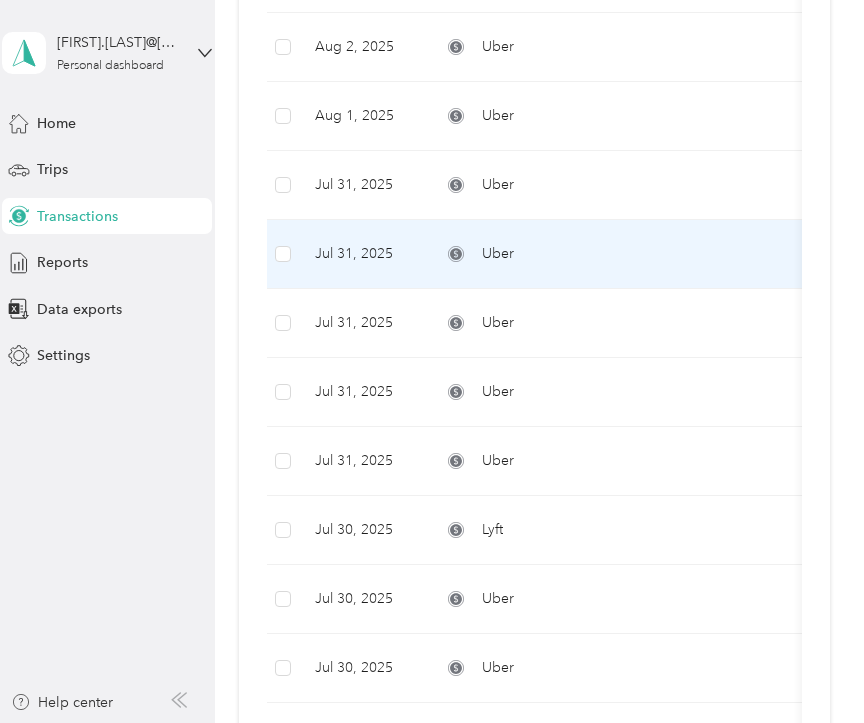 click on "Jul 31, 2025" at bounding box center [362, 254] 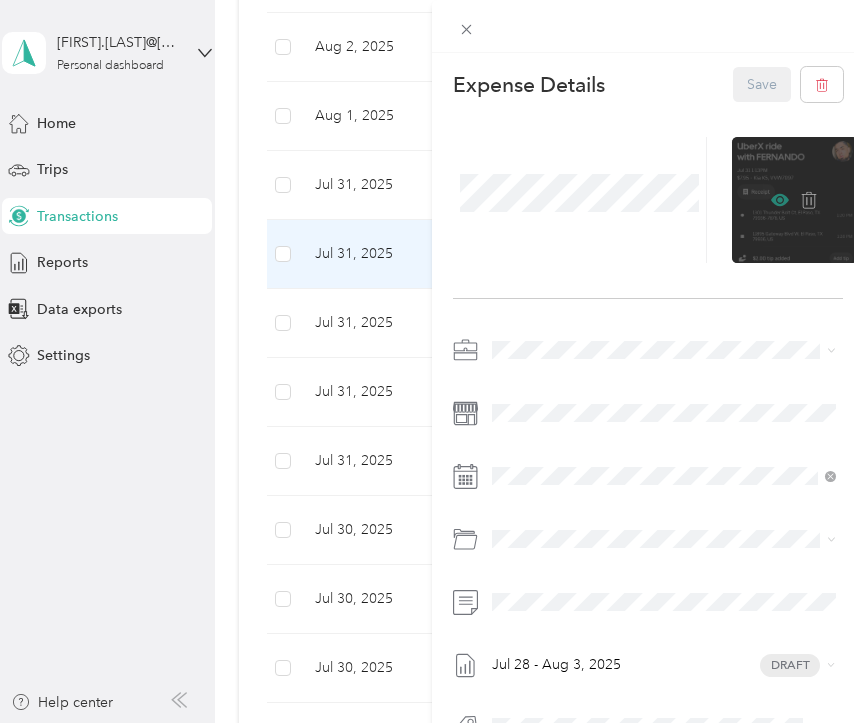 click 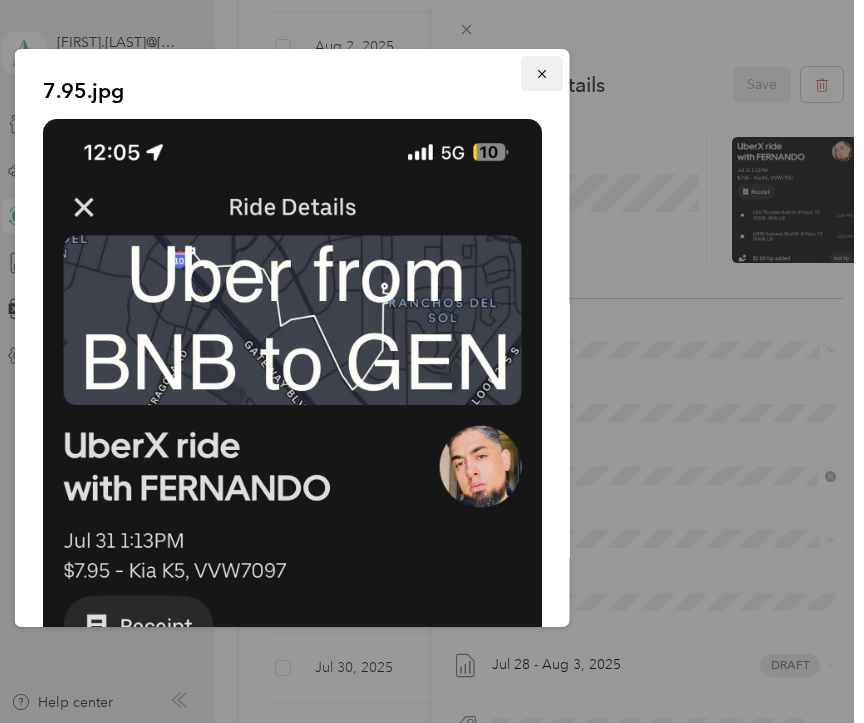 click 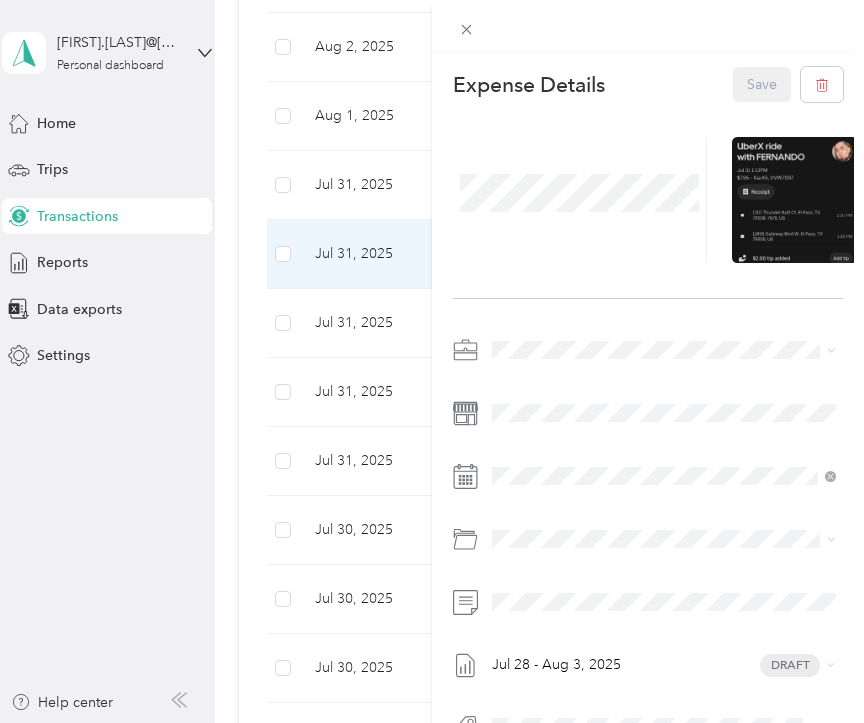 click on "This  expense  cannot be edited because it is either under review, approved, or paid. Contact your [TITLE] [LAST] to edit it.  Expense Details Save [MONTH] [DAY] - [MONTH] [DAY], [YEAR] Draft" at bounding box center [432, 361] 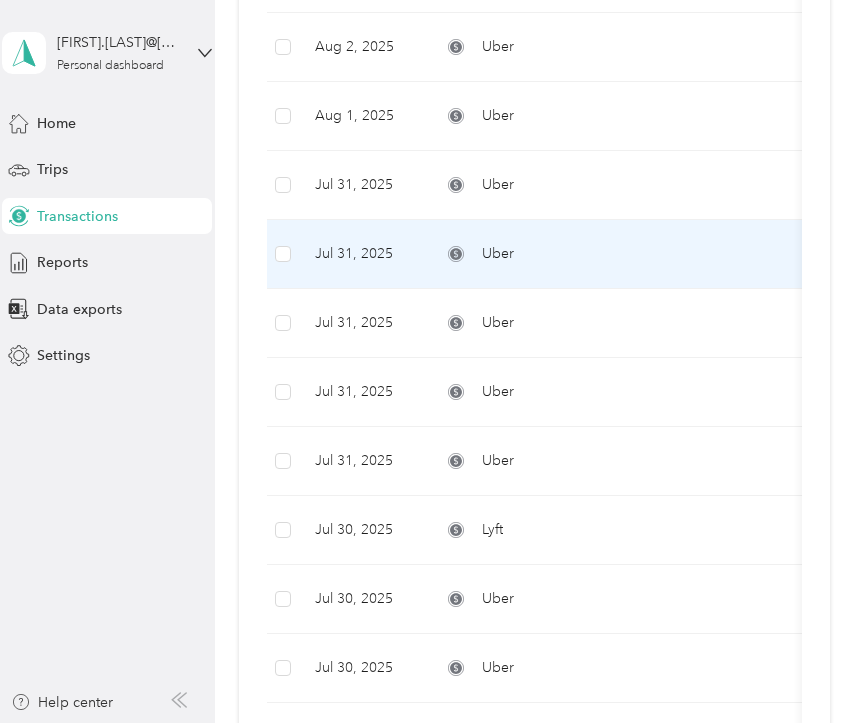 click on "This  expense  cannot be edited because it is either under review, approved, or paid. Contact your [TITLE] [LAST] to edit it.  Expense Details Save [MONTH] [DAY] - [MONTH] [DAY], [YEAR] Draft" at bounding box center [432, 361] 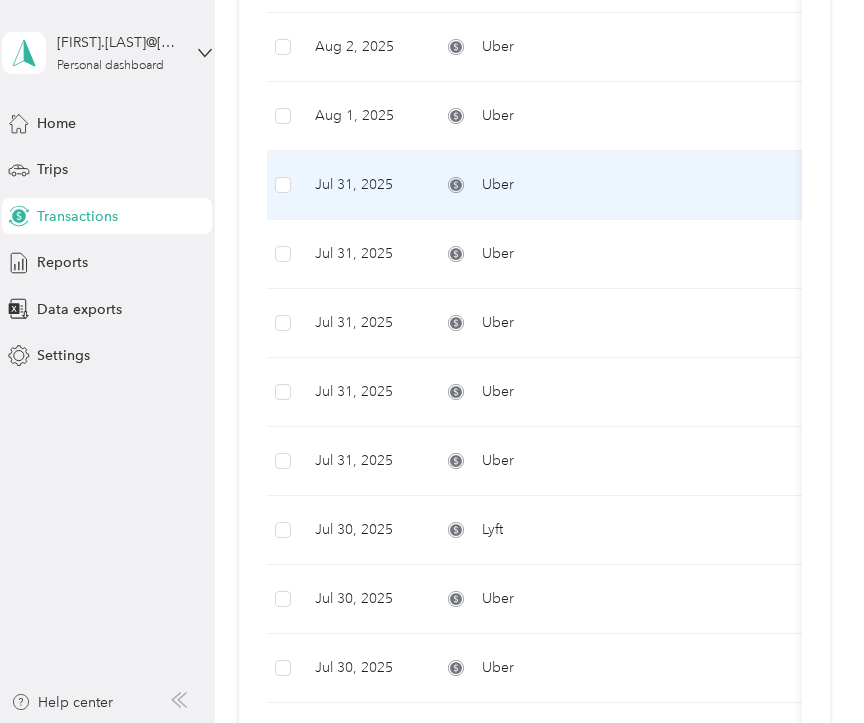 click on "Jul 31, 2025" at bounding box center (362, 185) 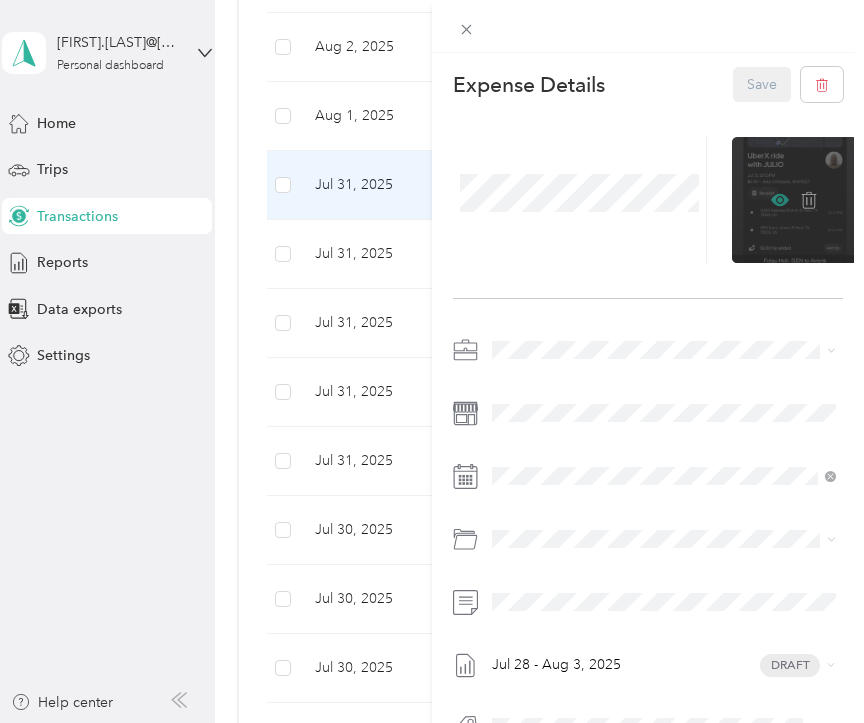 click 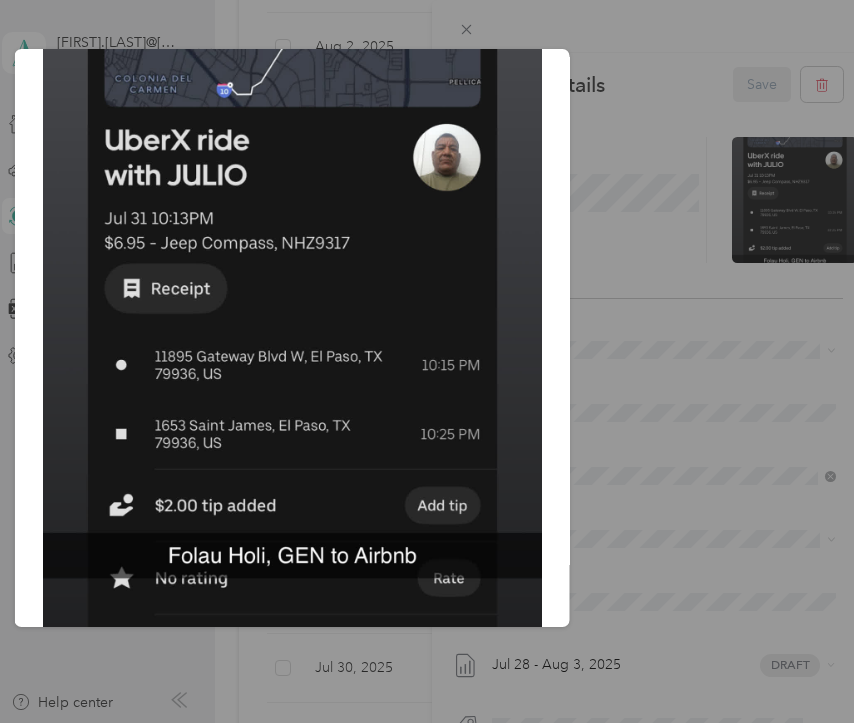 scroll, scrollTop: 245, scrollLeft: 0, axis: vertical 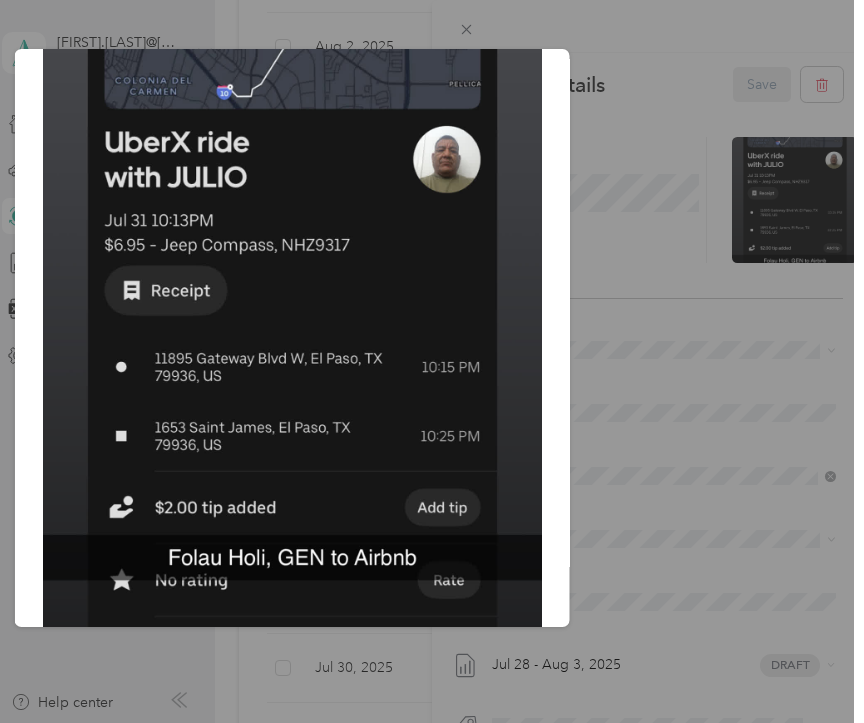 click on "6.95.jpg" at bounding box center (709, 341) 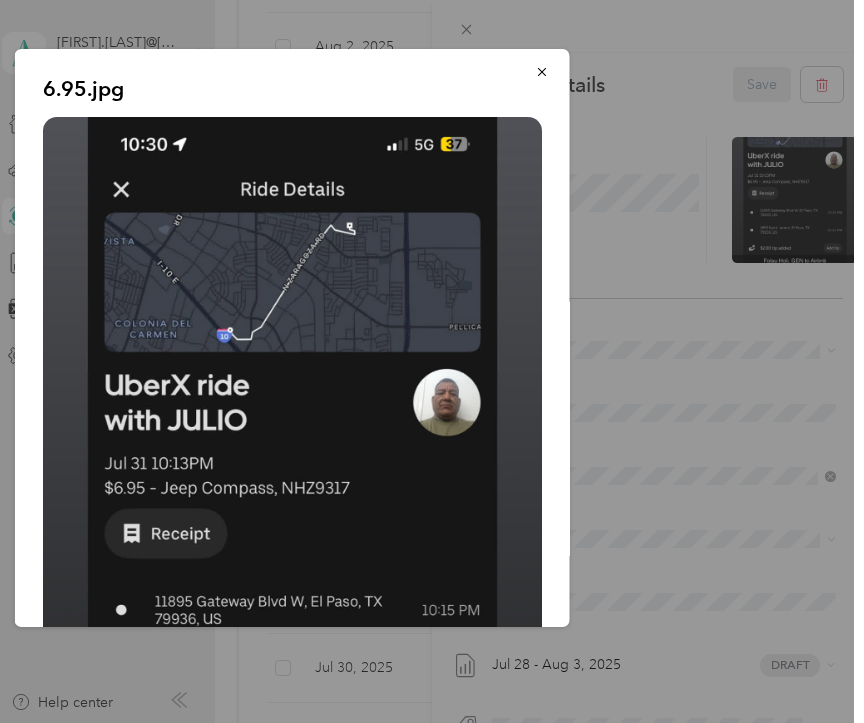 scroll, scrollTop: 0, scrollLeft: 0, axis: both 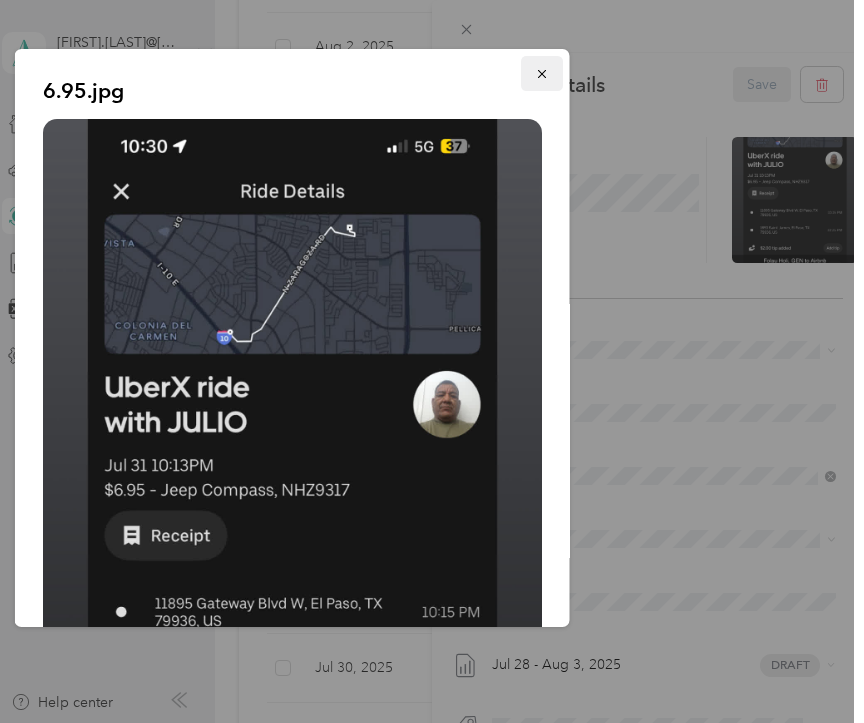 click at bounding box center [542, 73] 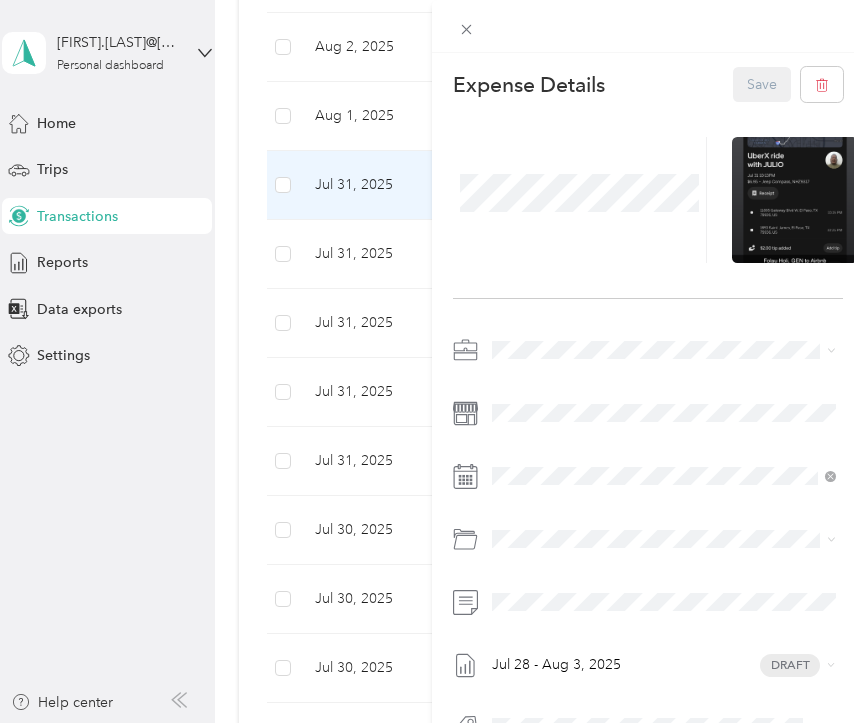 click on "This  expense  cannot be edited because it is either under review, approved, or paid. Contact your [TITLE] [LAST] to edit it.  Expense Details Save [MONTH] [DAY] - [MONTH] [DAY], [YEAR] Draft" at bounding box center (432, 361) 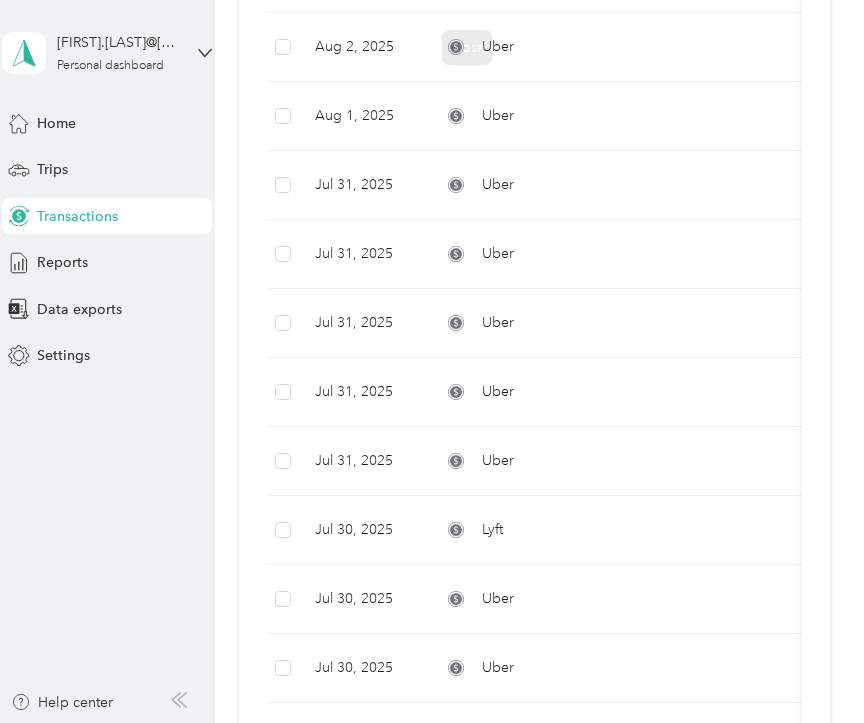click on "This  expense  cannot be edited because it is either under review, approved, or paid. Contact your [TITLE] [LAST] to edit it.  Expense Details Save [MONTH] [DAY] - [MONTH] [DAY], [YEAR] Close" at bounding box center [427, 723] 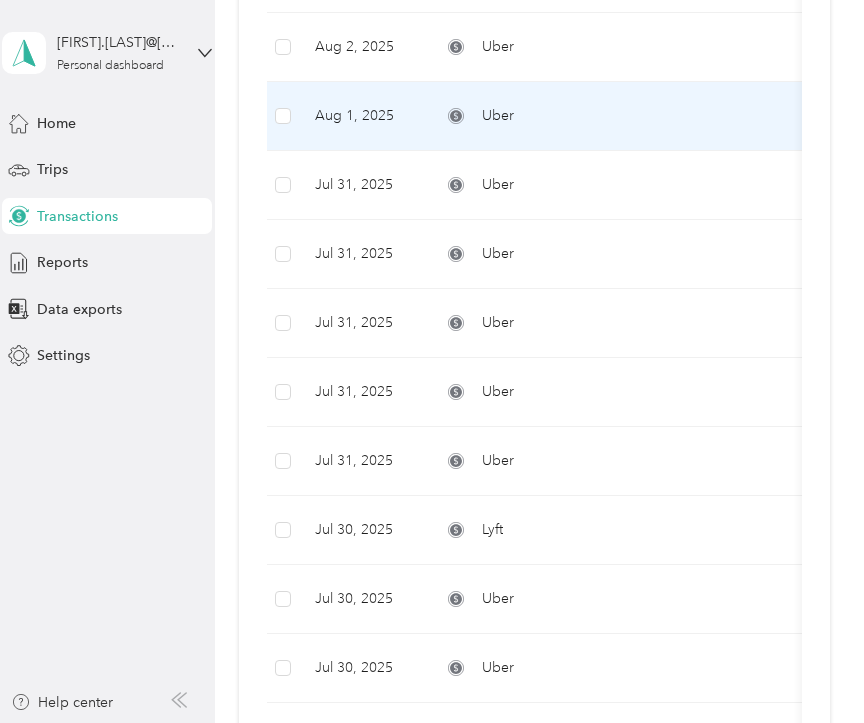 click on "Aug 1, 2025" at bounding box center (362, 116) 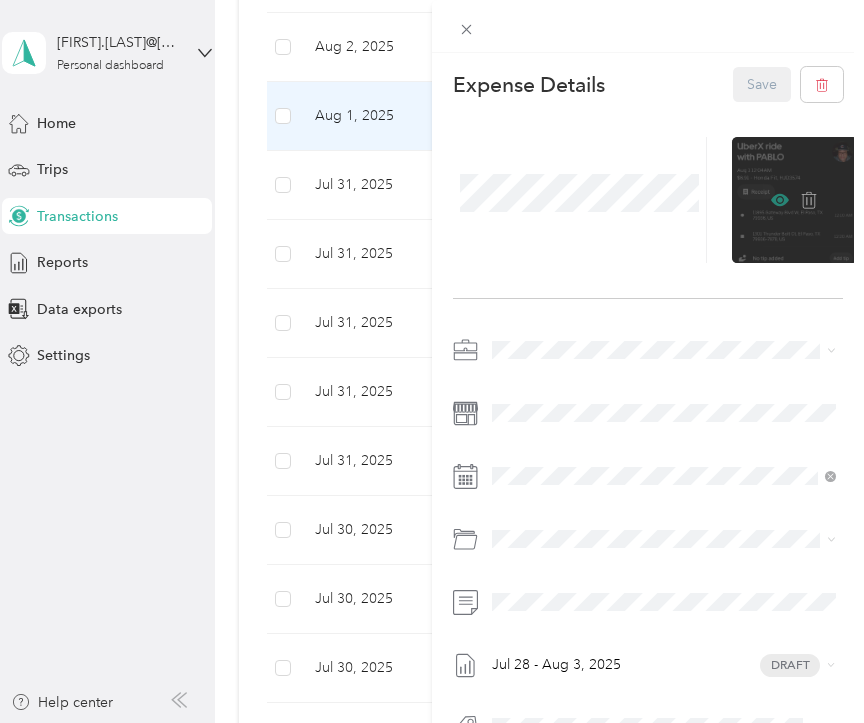 click 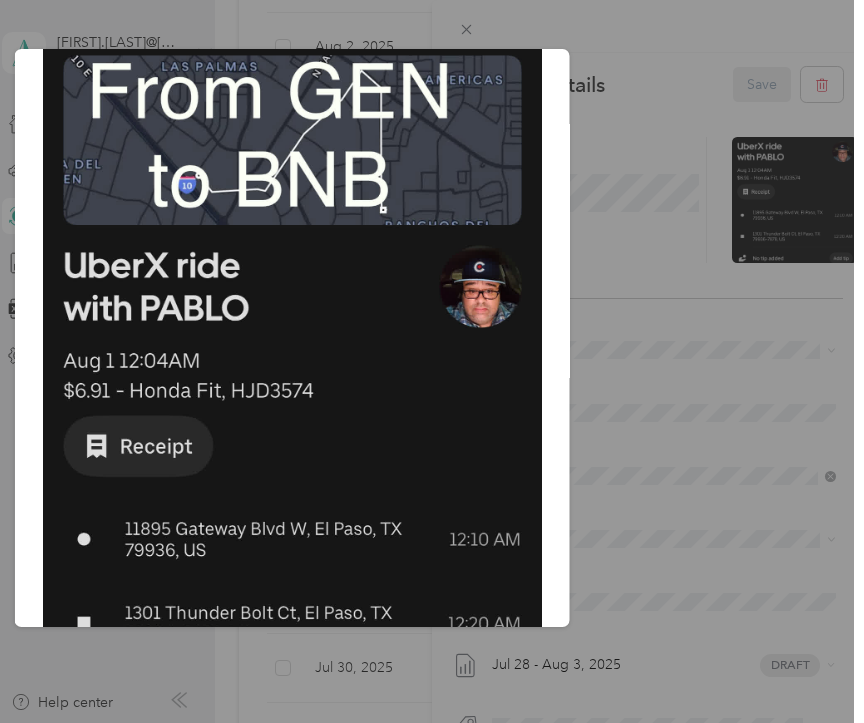 scroll, scrollTop: 205, scrollLeft: 0, axis: vertical 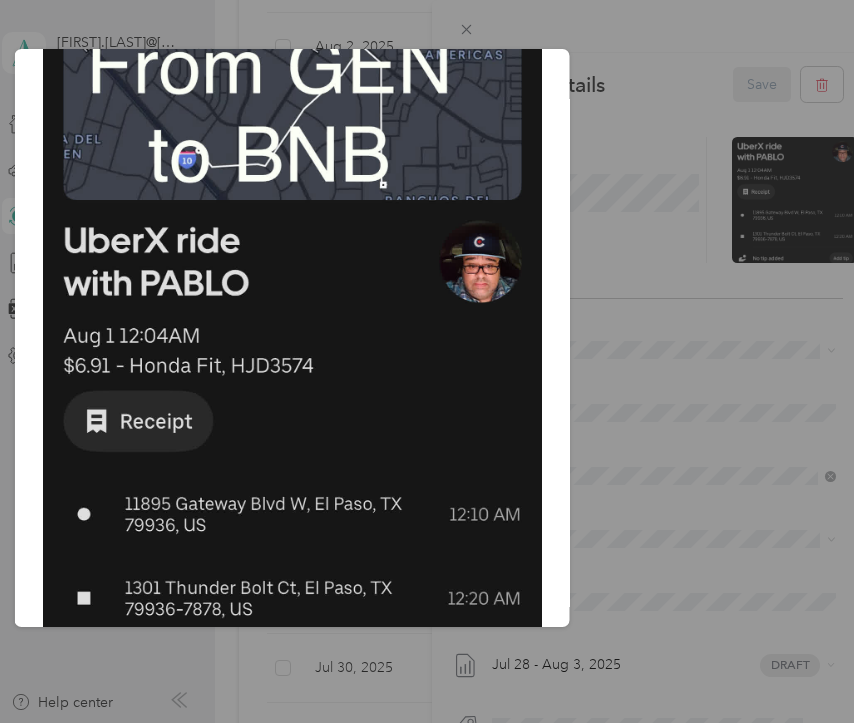 click on "6.91.jpg" at bounding box center [709, 341] 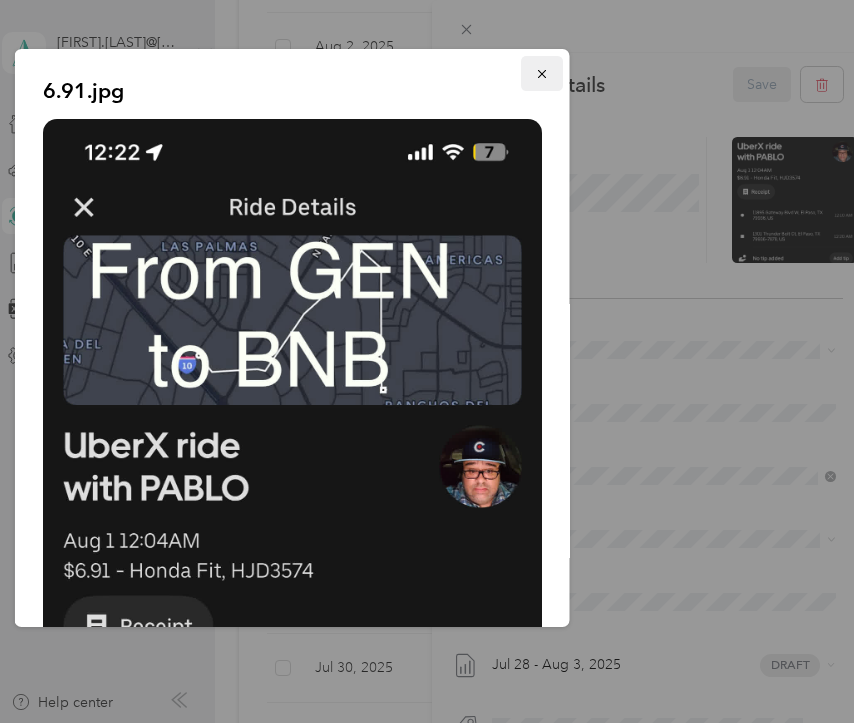click 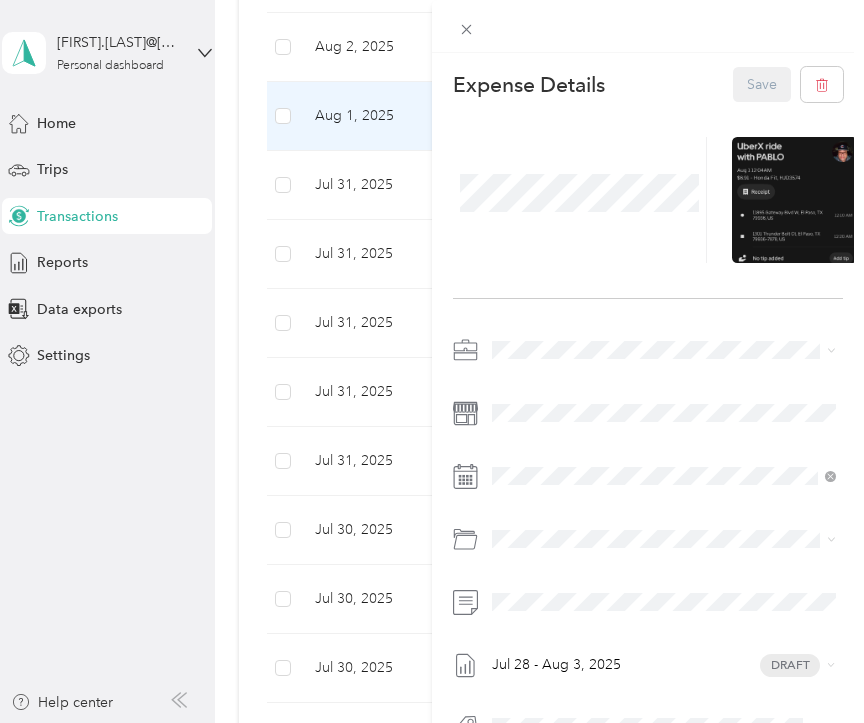 click on "This  expense  cannot be edited because it is either under review, approved, or paid. Contact your [TITLE] [LAST] to edit it.  Expense Details Save [MONTH] [DAY] - [MONTH] [DAY], [YEAR] Draft" at bounding box center (432, 361) 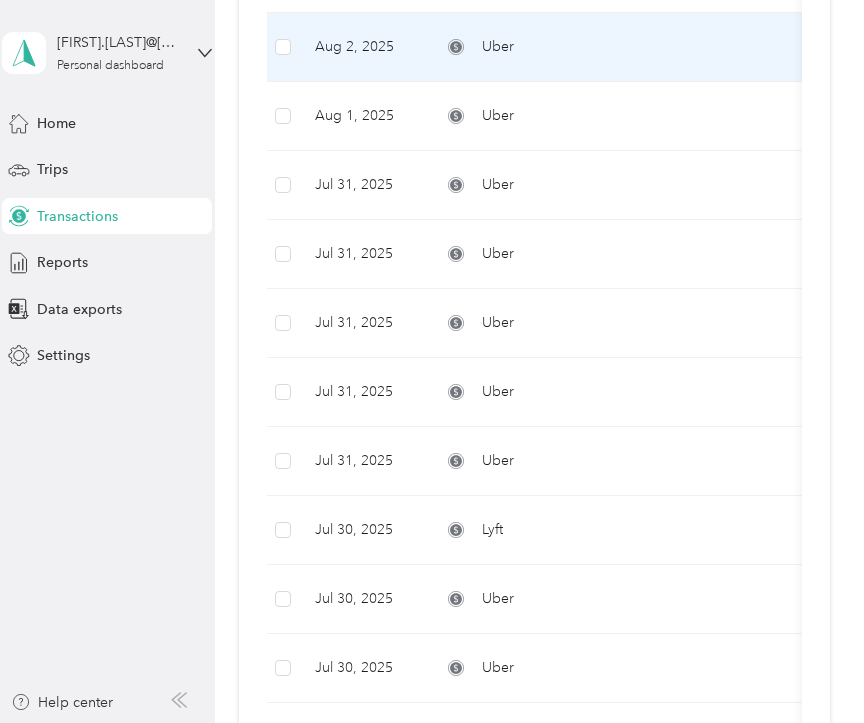 click on "Aug 2, 2025" at bounding box center [362, 47] 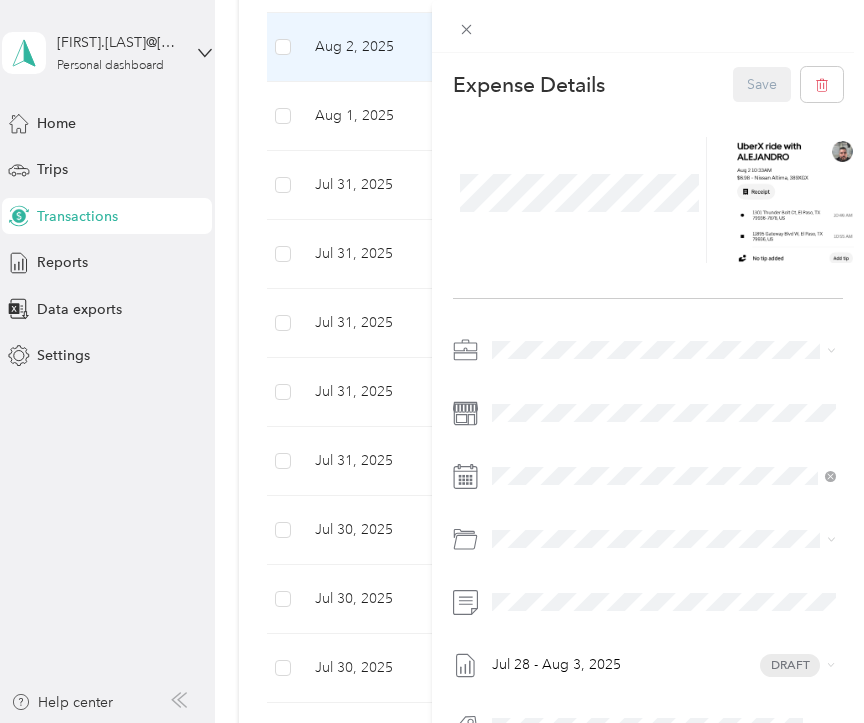 click on "This  expense  cannot be edited because it is either under review, approved, or paid. Contact your [TITLE] [LAST] to edit it.  Expense Details Save [MONTH] [DAY] - [MONTH] [DAY], [YEAR] Draft" at bounding box center (432, 361) 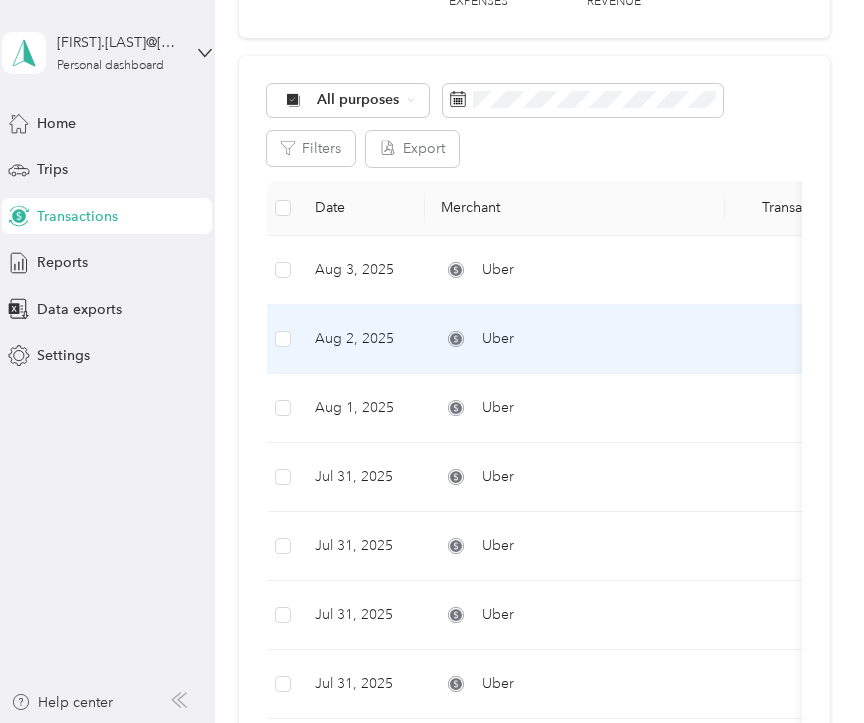 scroll, scrollTop: 163, scrollLeft: 0, axis: vertical 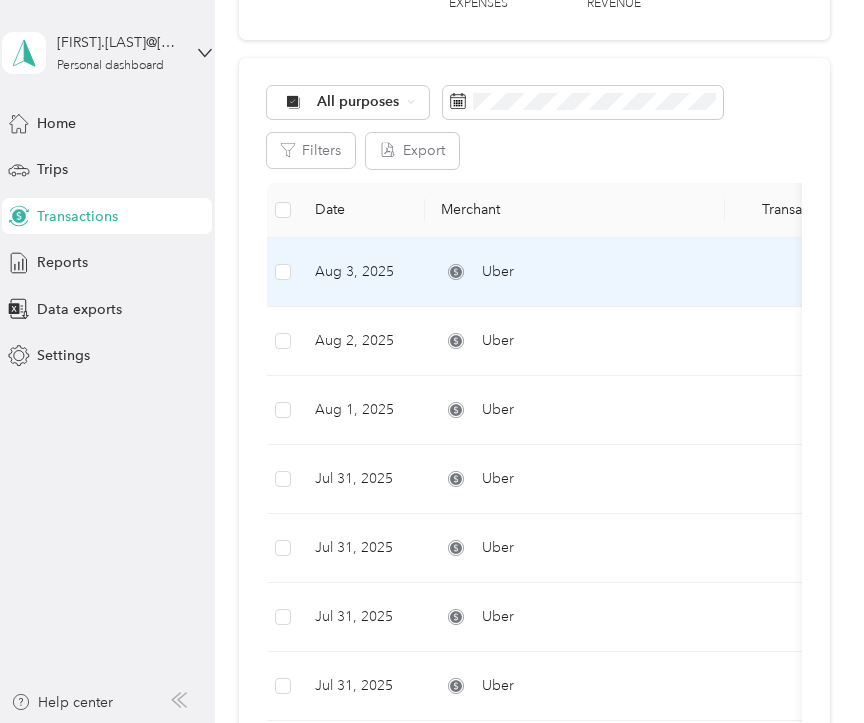 click on "Uber" at bounding box center [575, 272] 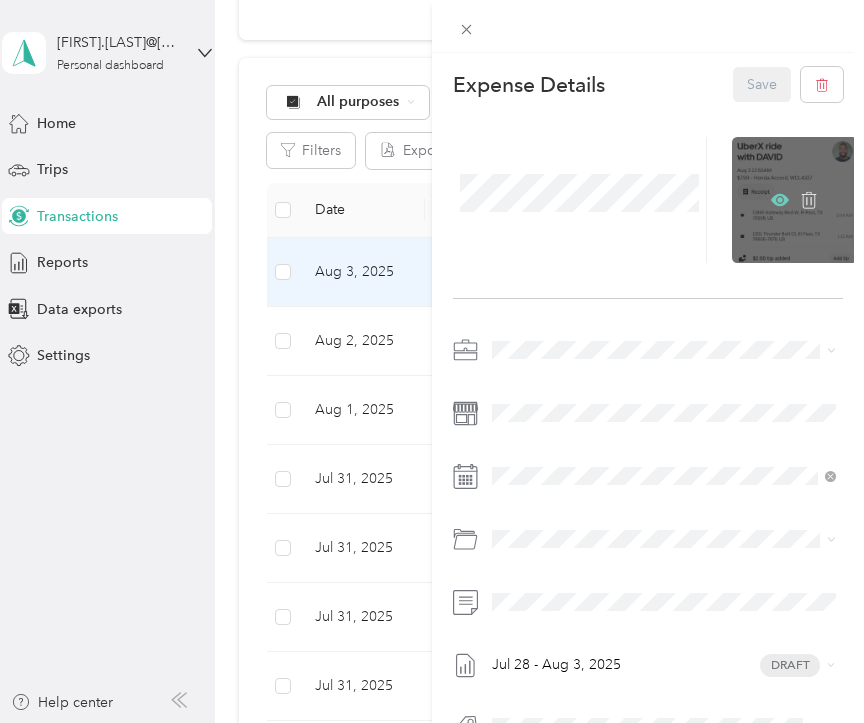 click 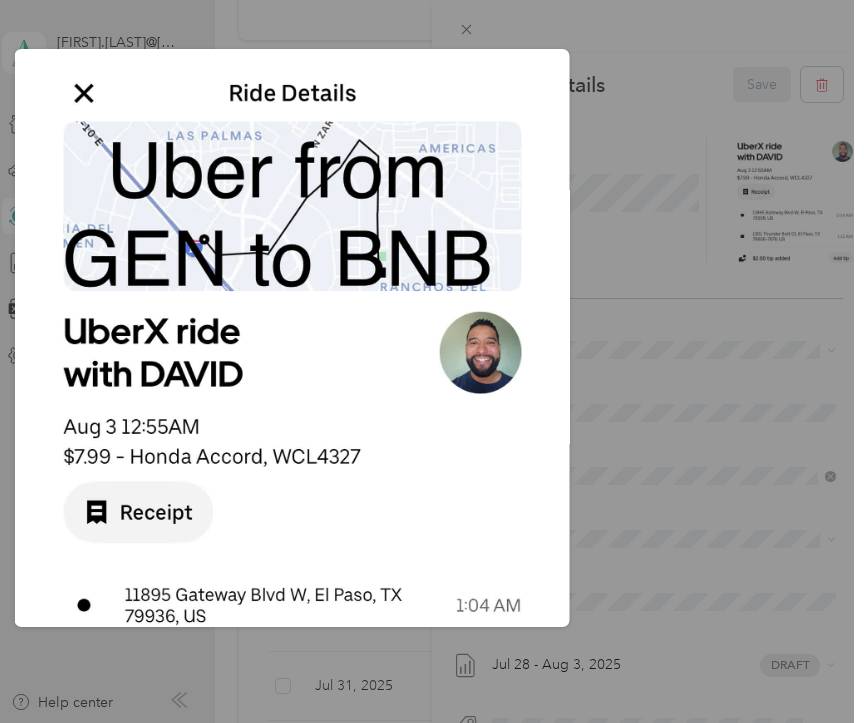 scroll, scrollTop: 82, scrollLeft: 0, axis: vertical 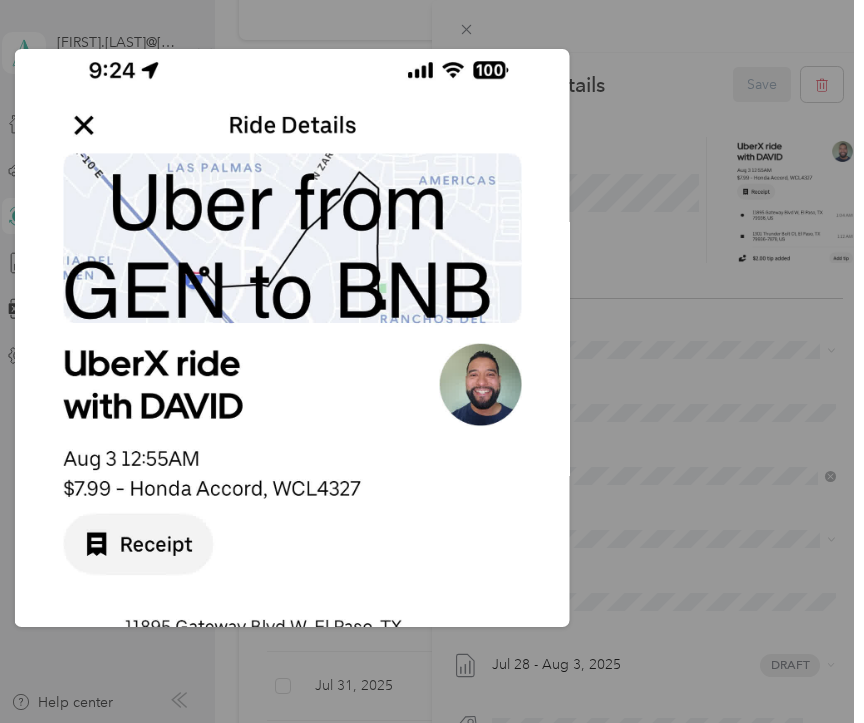 click on "aug_3_andrew.jpg" at bounding box center [709, 341] 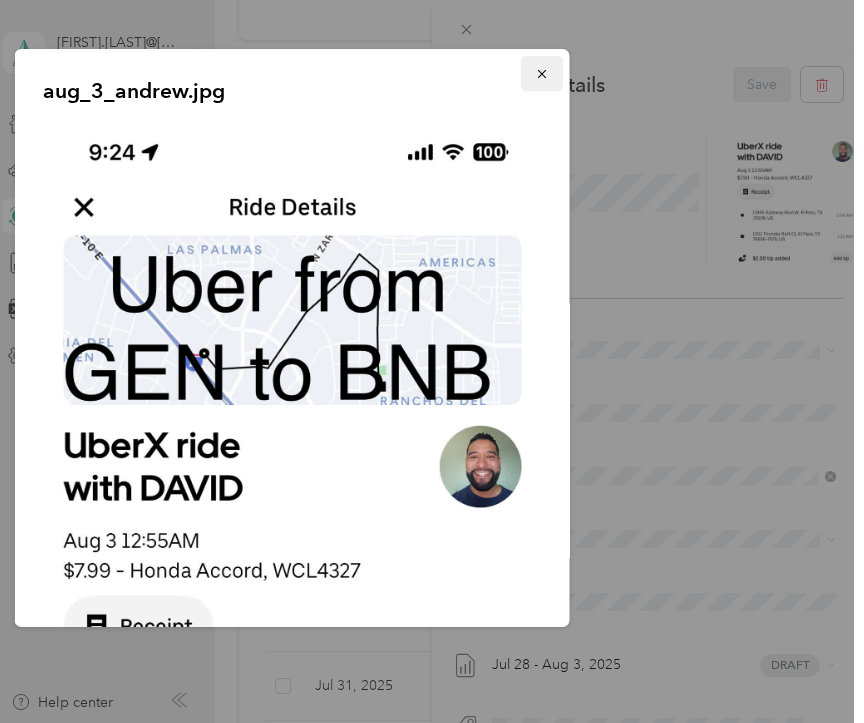 click at bounding box center [542, 73] 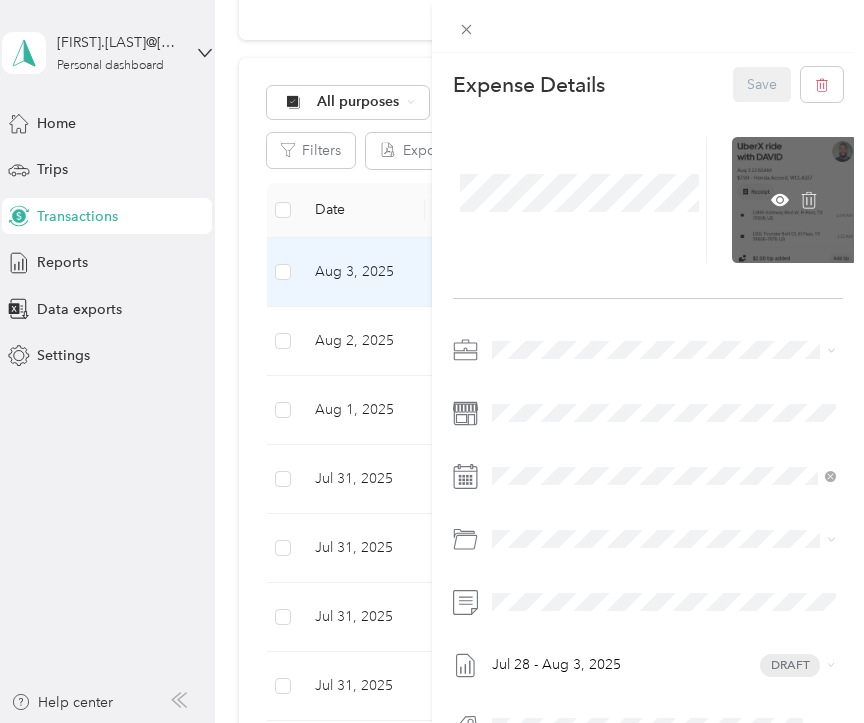 click at bounding box center [795, 200] 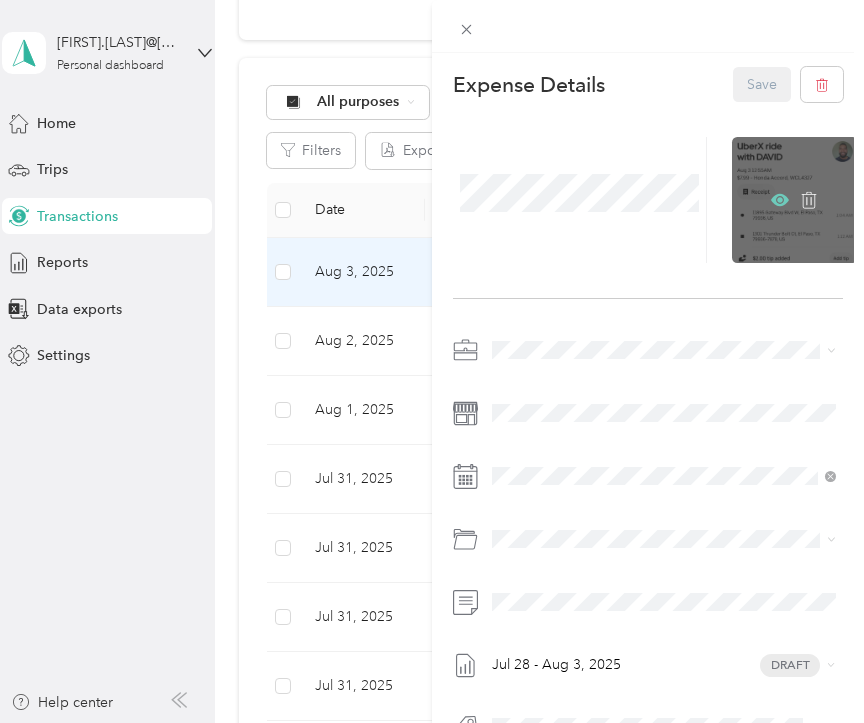 click 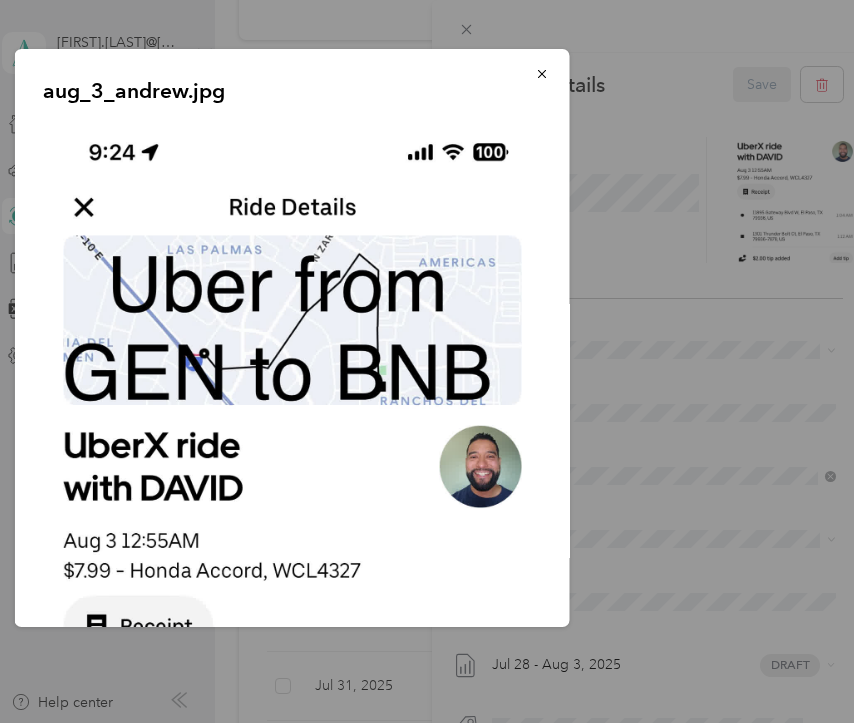 click on "aug_3_andrew.jpg" at bounding box center [292, 338] 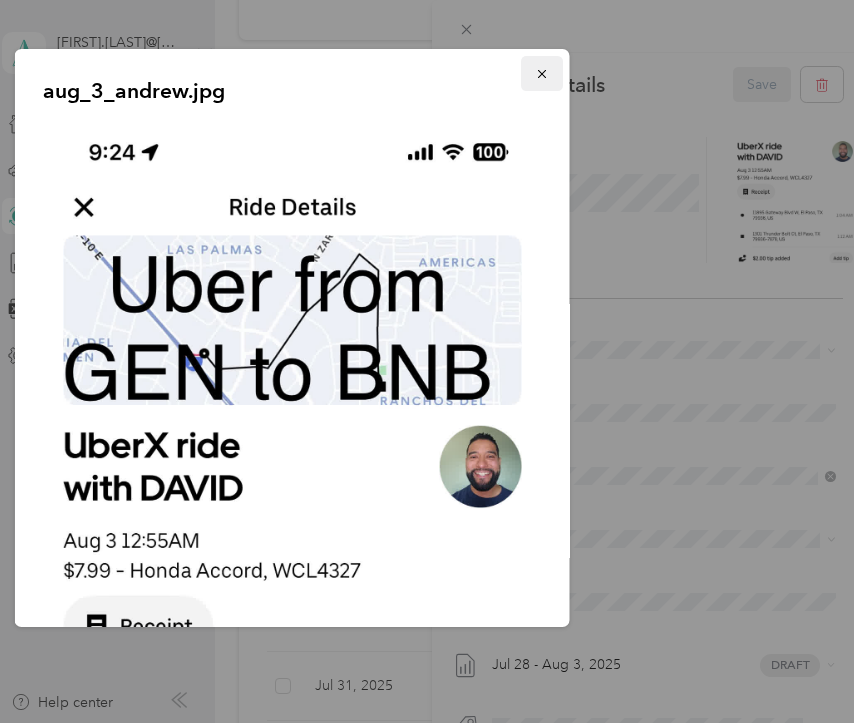 click 